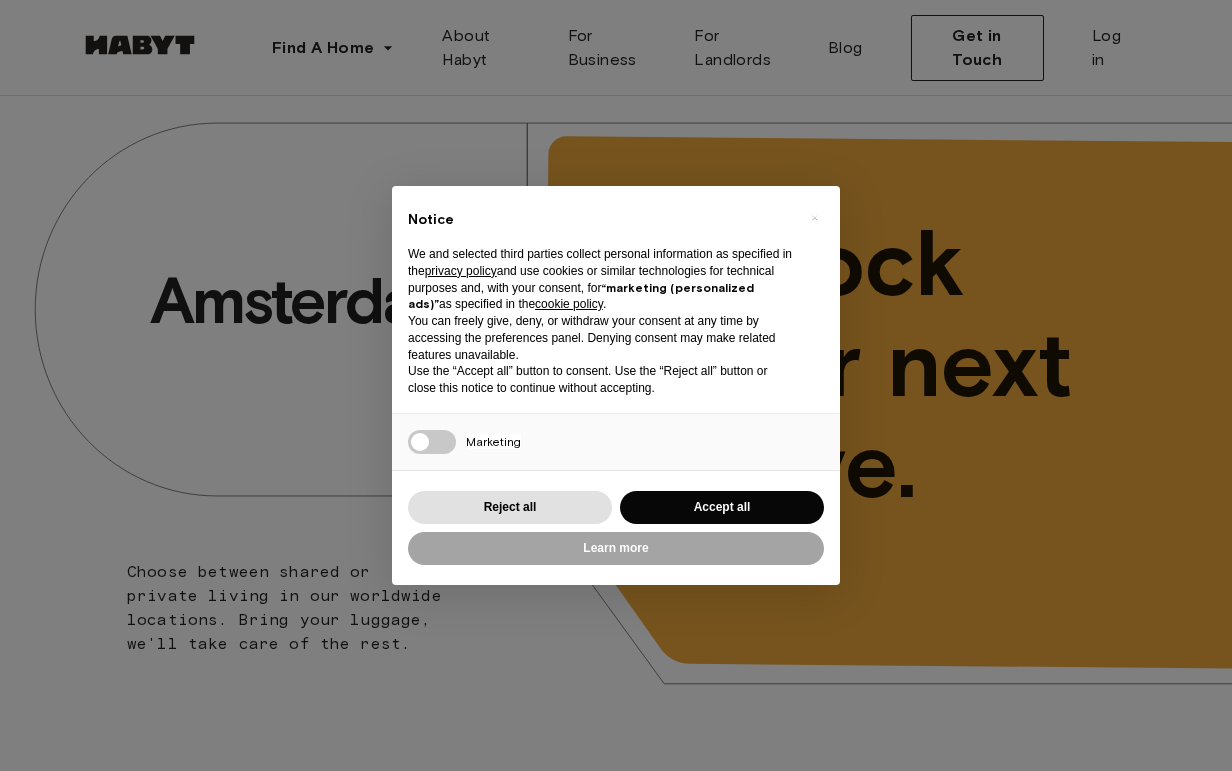 scroll, scrollTop: 0, scrollLeft: 0, axis: both 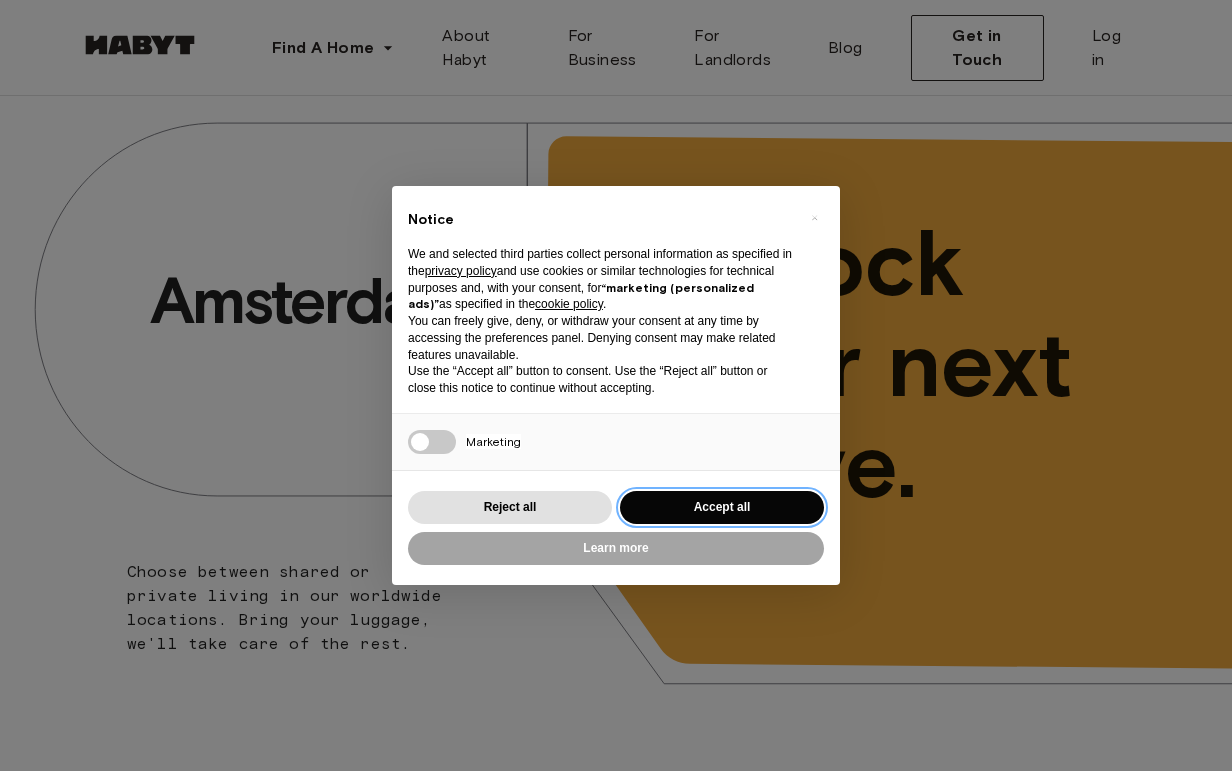 click on "Accept all" at bounding box center (722, 507) 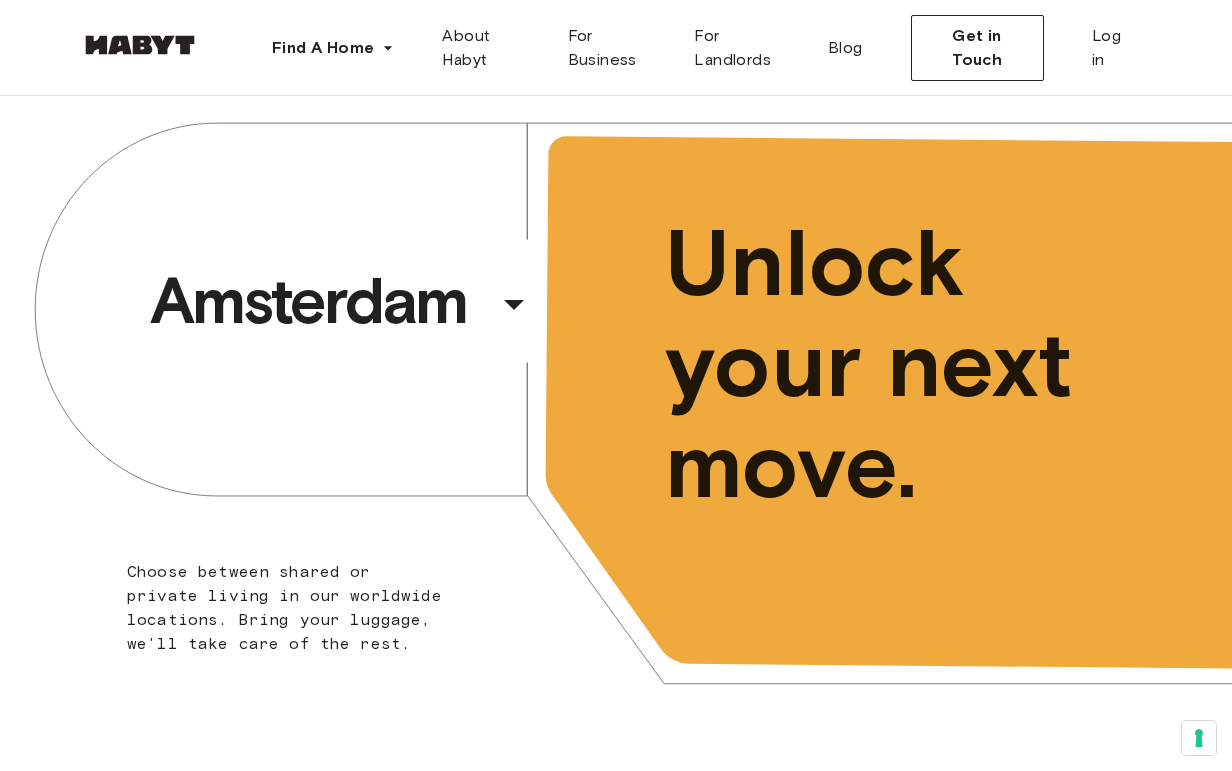 scroll, scrollTop: 0, scrollLeft: 0, axis: both 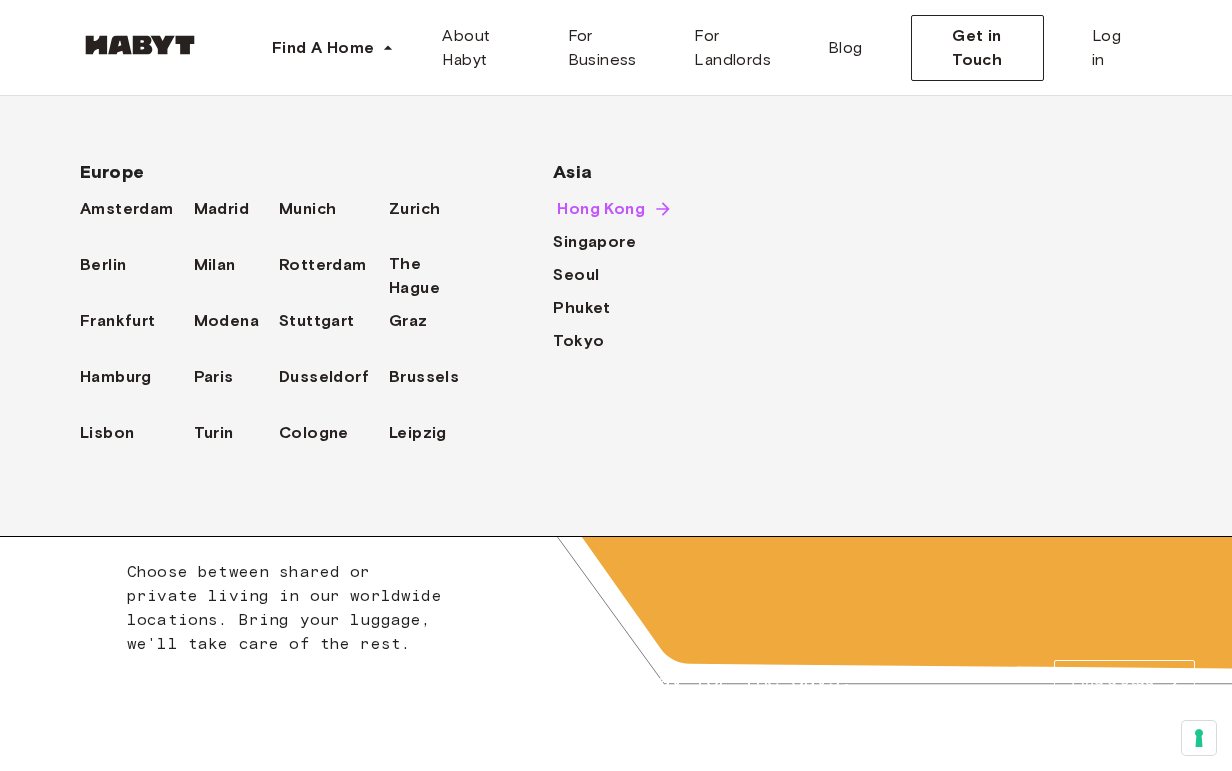 click on "Hong Kong" at bounding box center [601, 209] 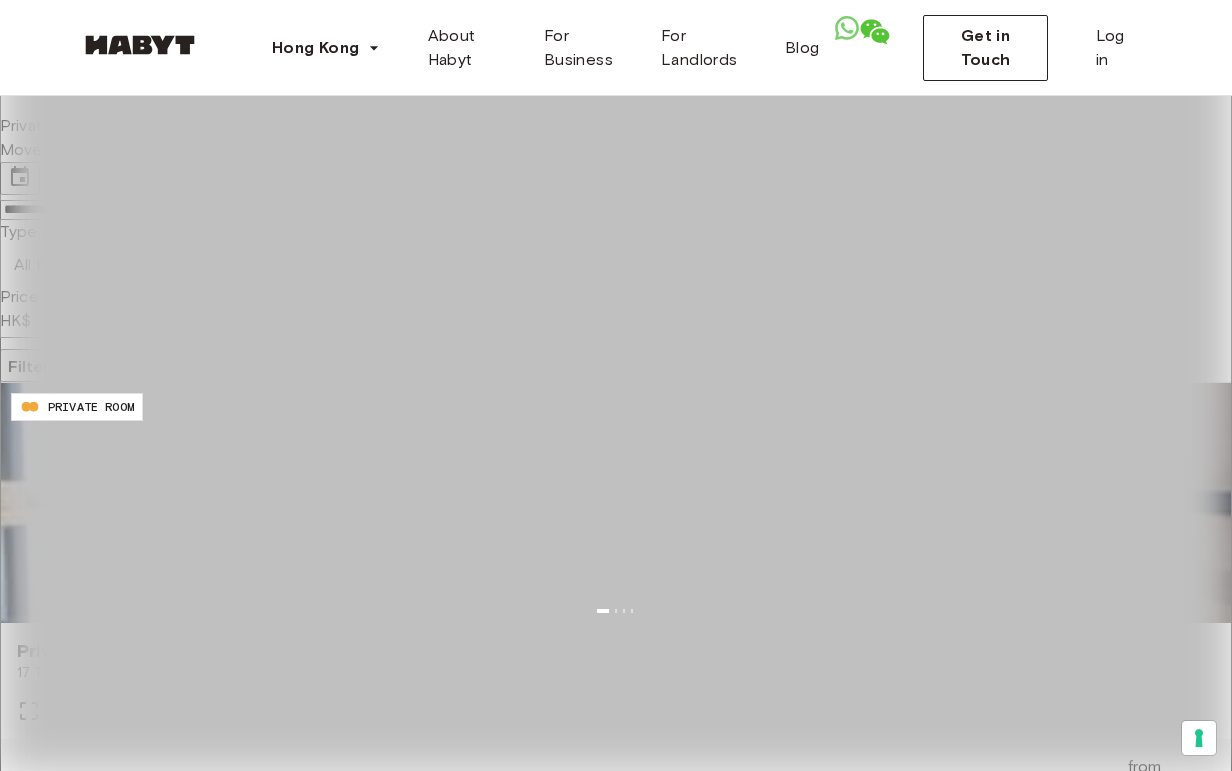 scroll, scrollTop: 0, scrollLeft: 0, axis: both 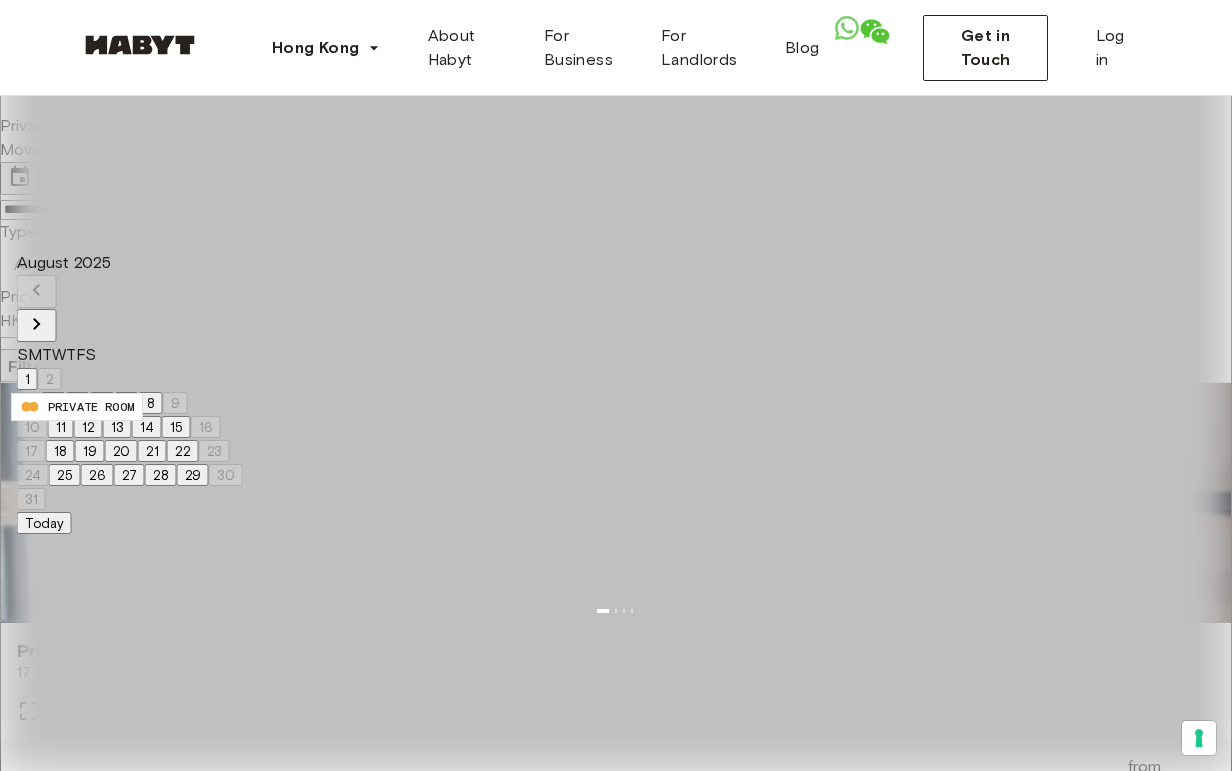 click on "24 25 26 27 28 29 30" at bounding box center (130, 475) 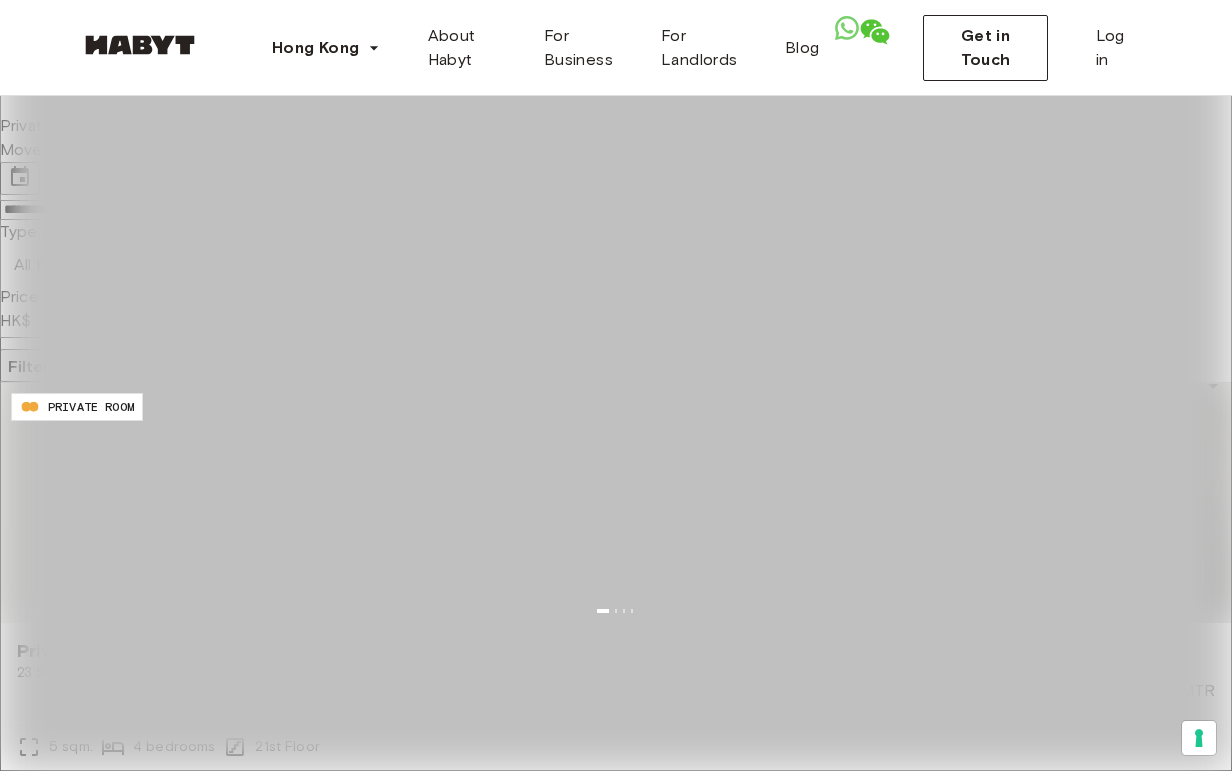 type on "**********" 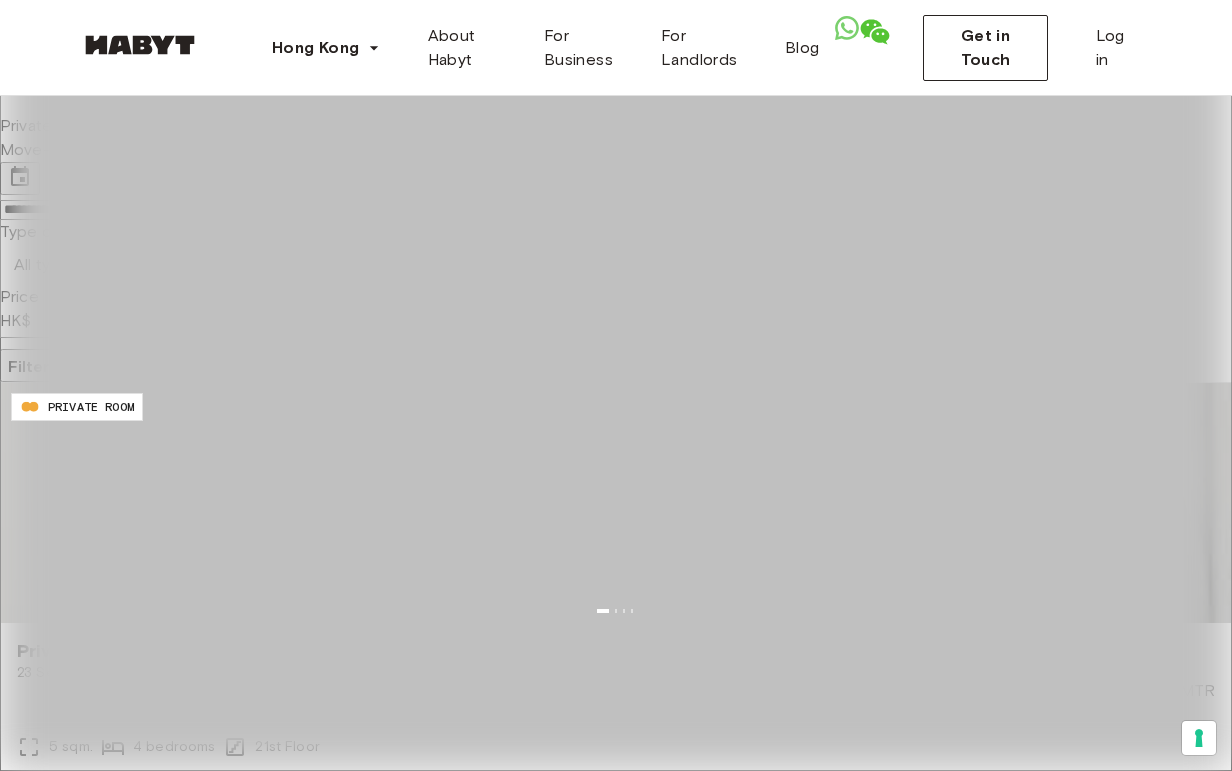 scroll, scrollTop: 3999, scrollLeft: 0, axis: vertical 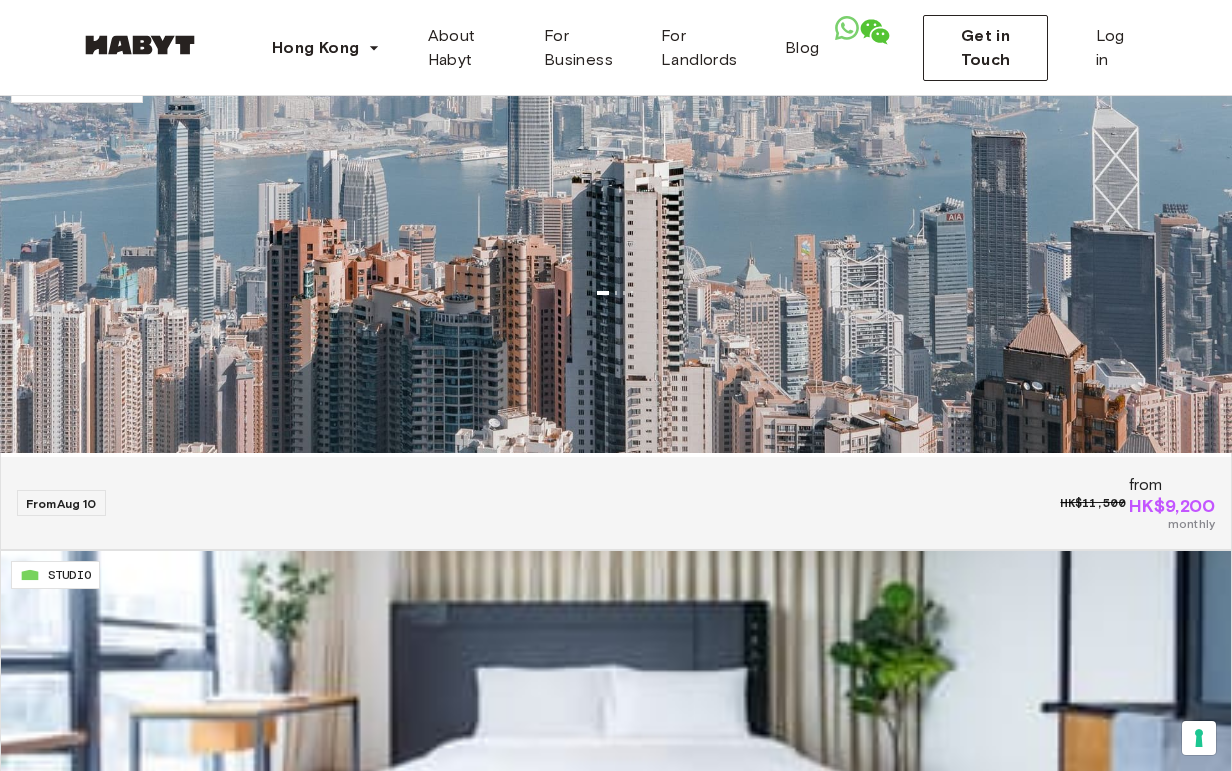 click on "See More" at bounding box center (56, 9445) 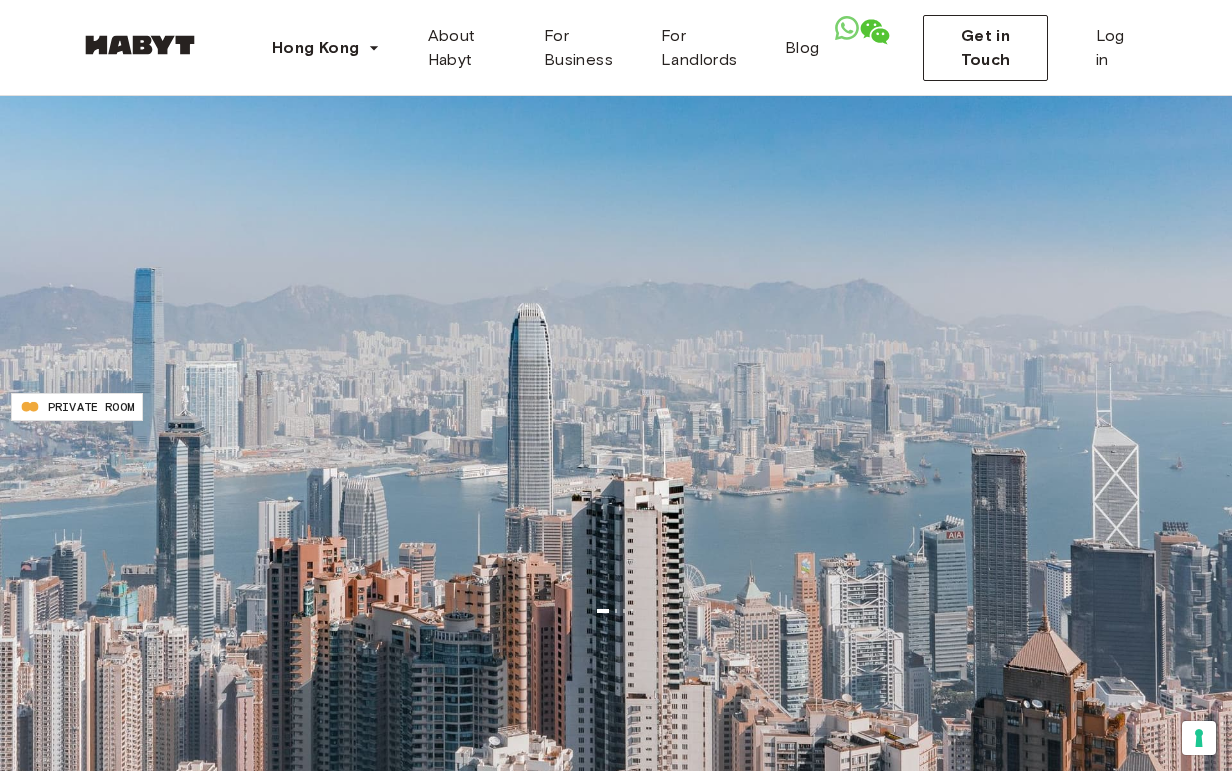 scroll, scrollTop: 223, scrollLeft: 0, axis: vertical 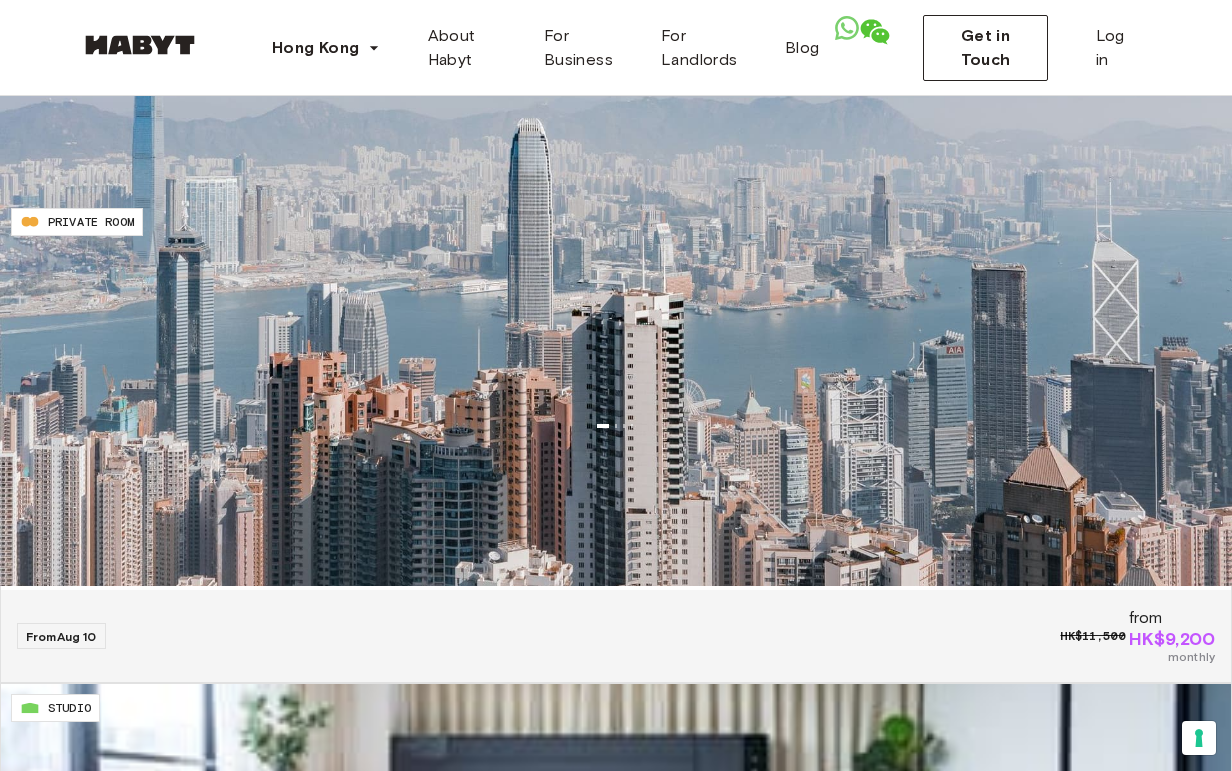 click on "Private room" at bounding box center [616, 8440] 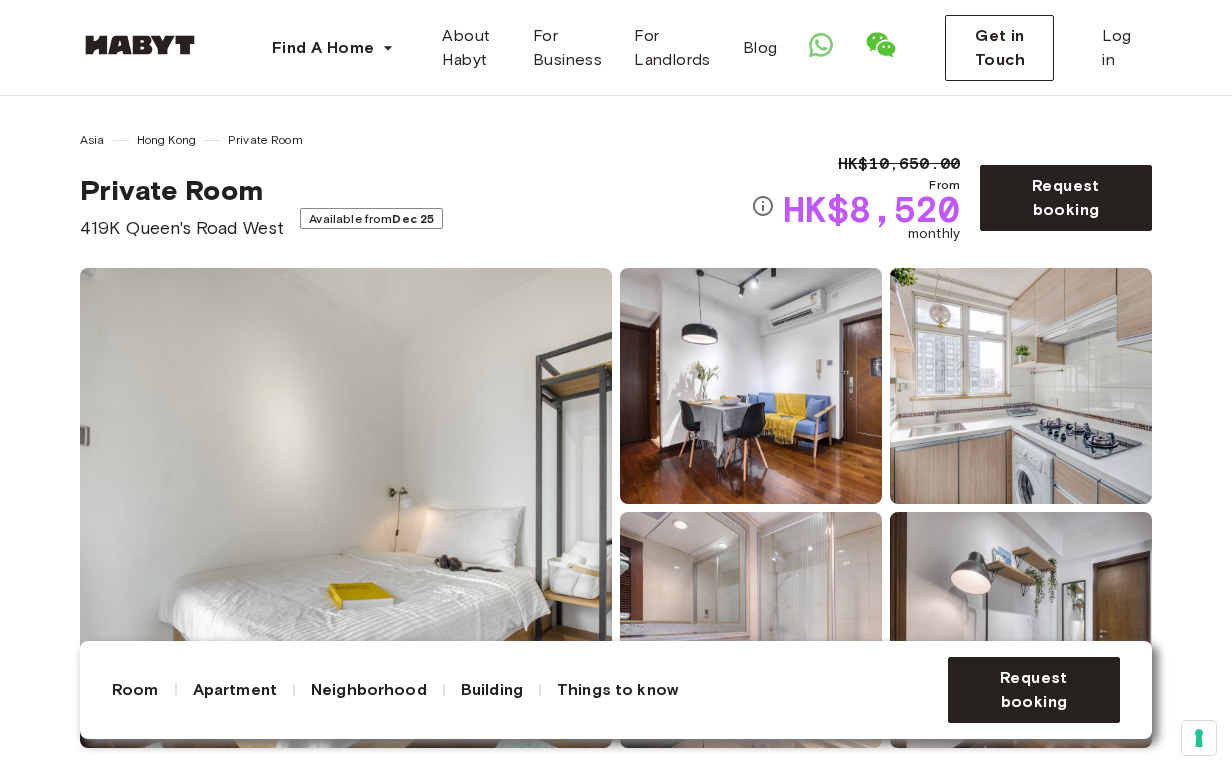 scroll, scrollTop: 0, scrollLeft: 0, axis: both 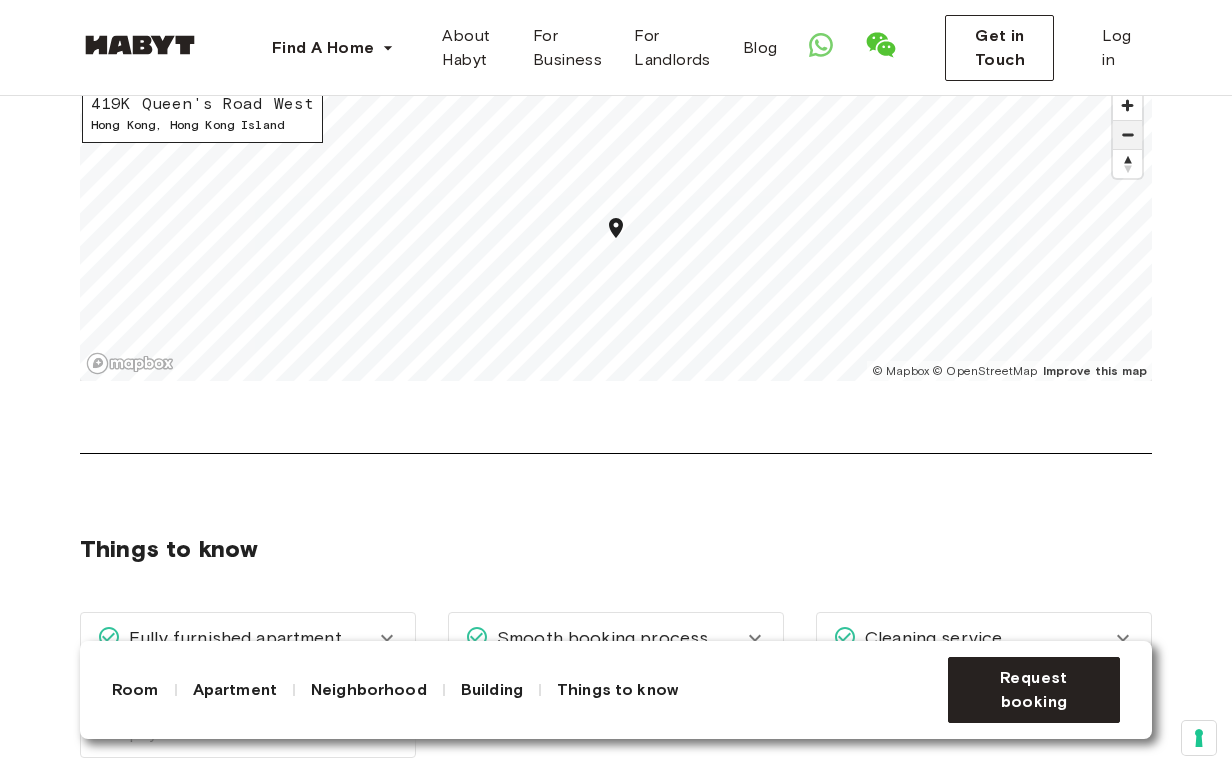 click at bounding box center (1127, 135) 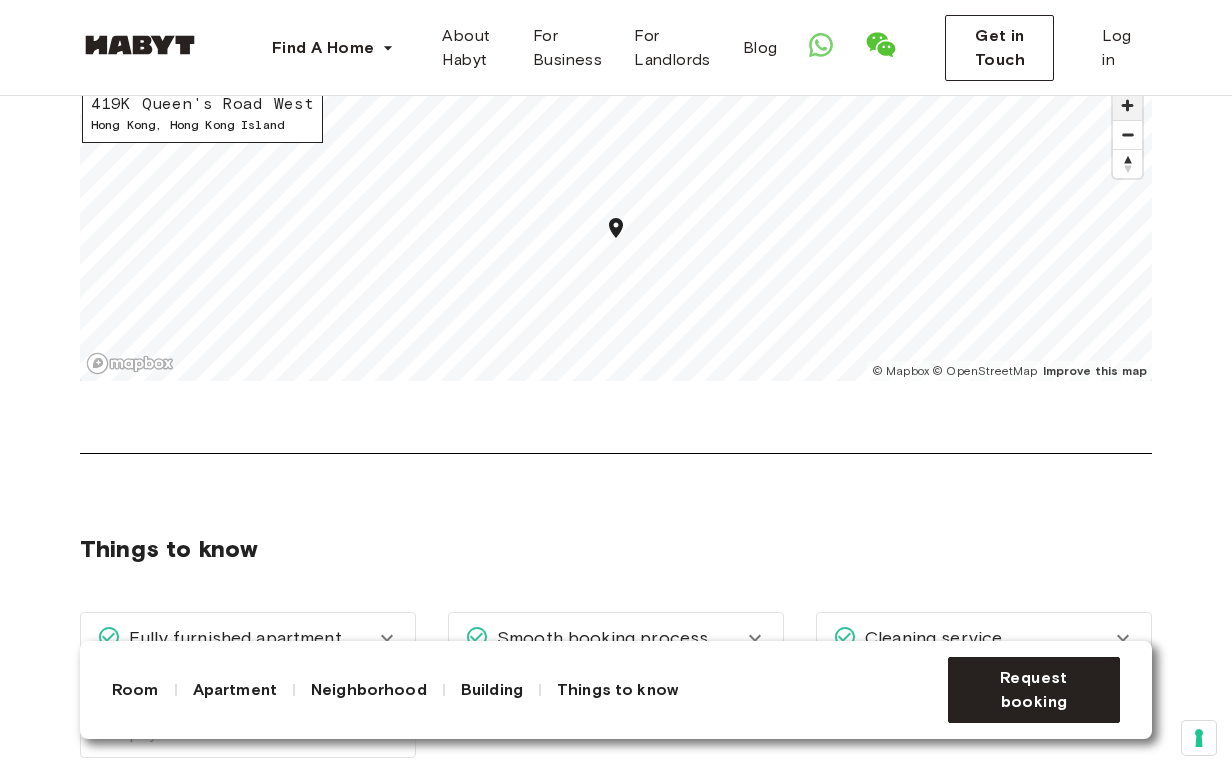 click at bounding box center (1127, 105) 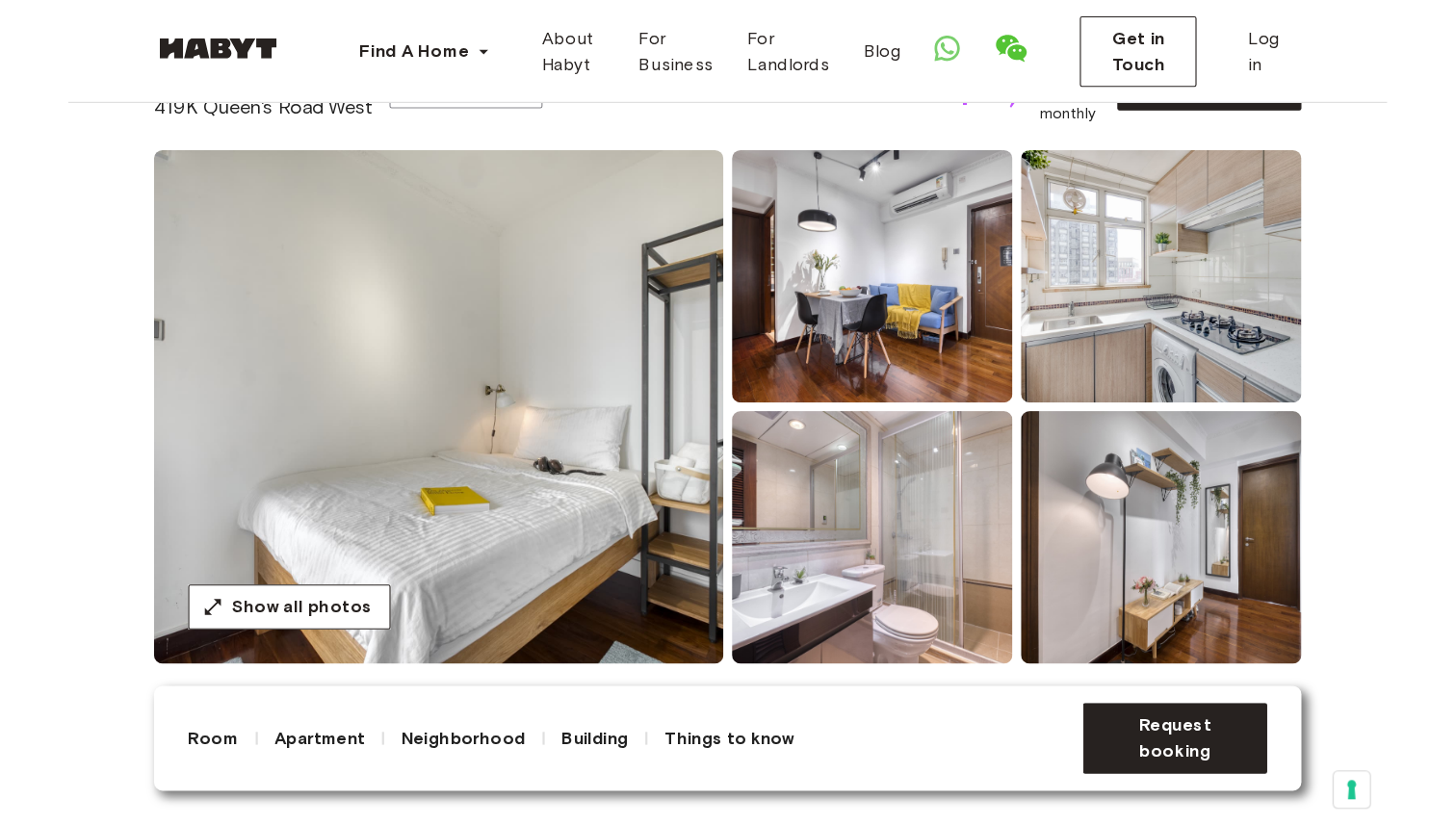 scroll, scrollTop: 0, scrollLeft: 0, axis: both 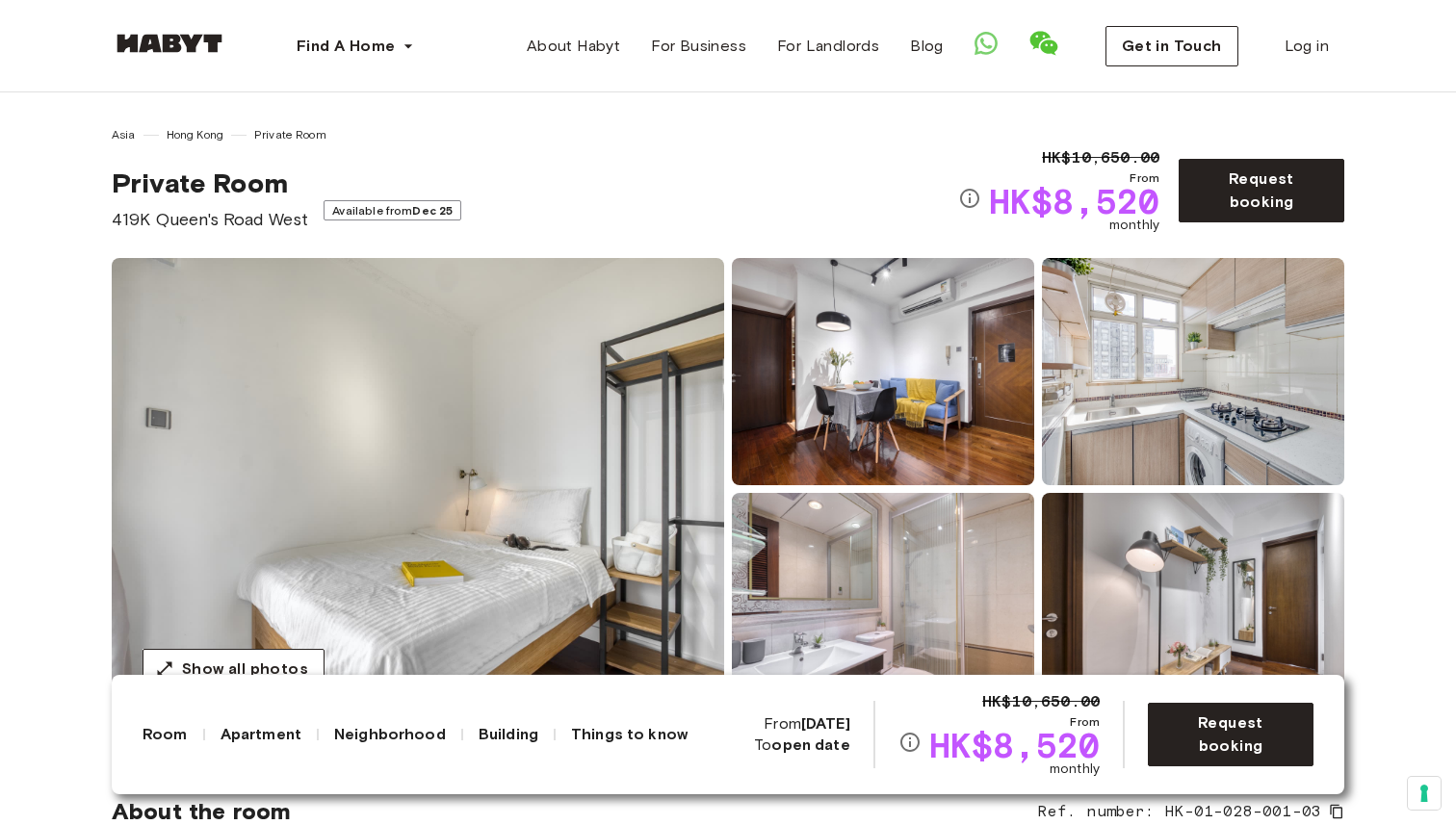 click on "[CITY] [LOCATION]" at bounding box center [534, 135] 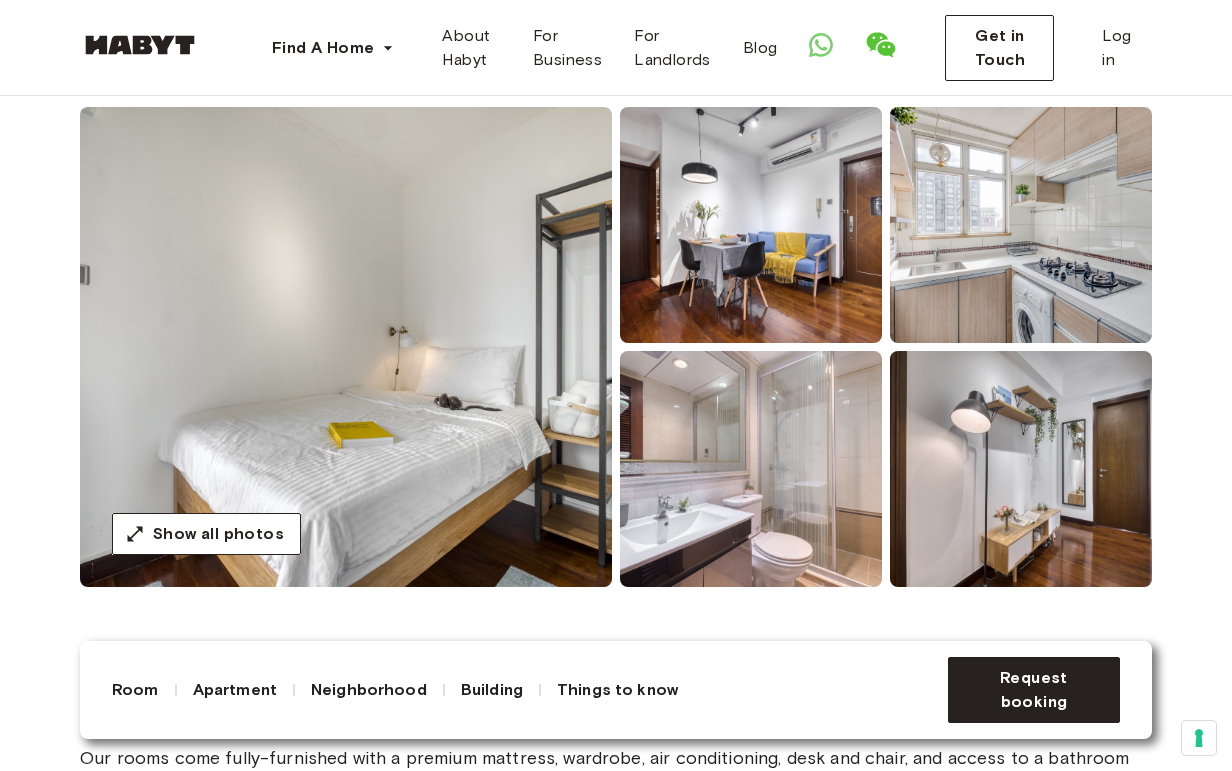 scroll, scrollTop: 173, scrollLeft: 0, axis: vertical 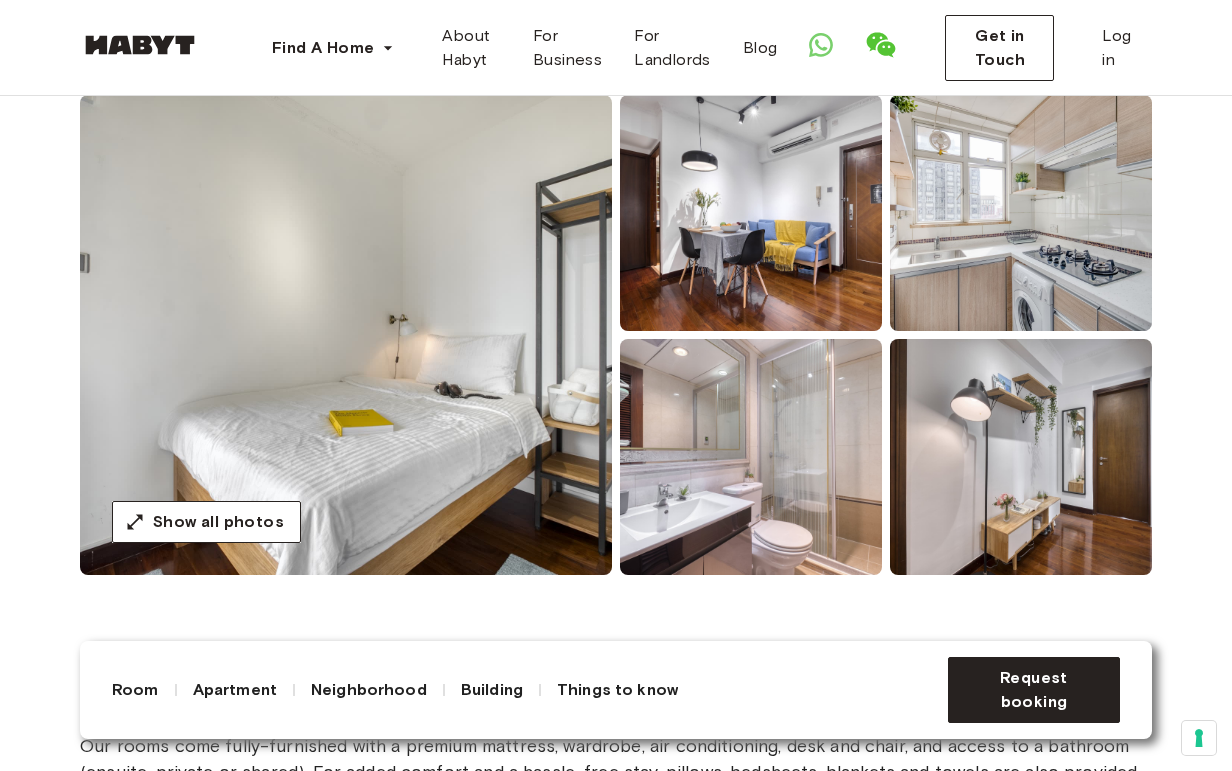 click at bounding box center (751, 457) 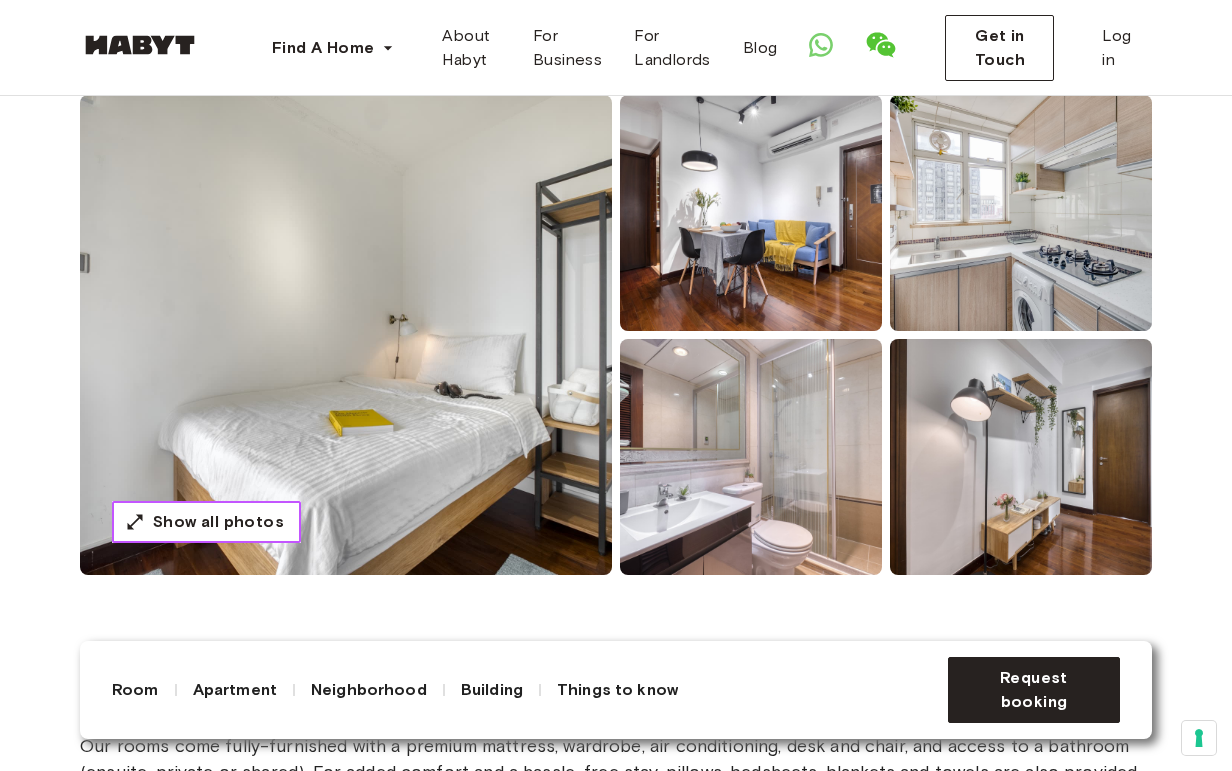 click on "Show all photos" at bounding box center [218, 522] 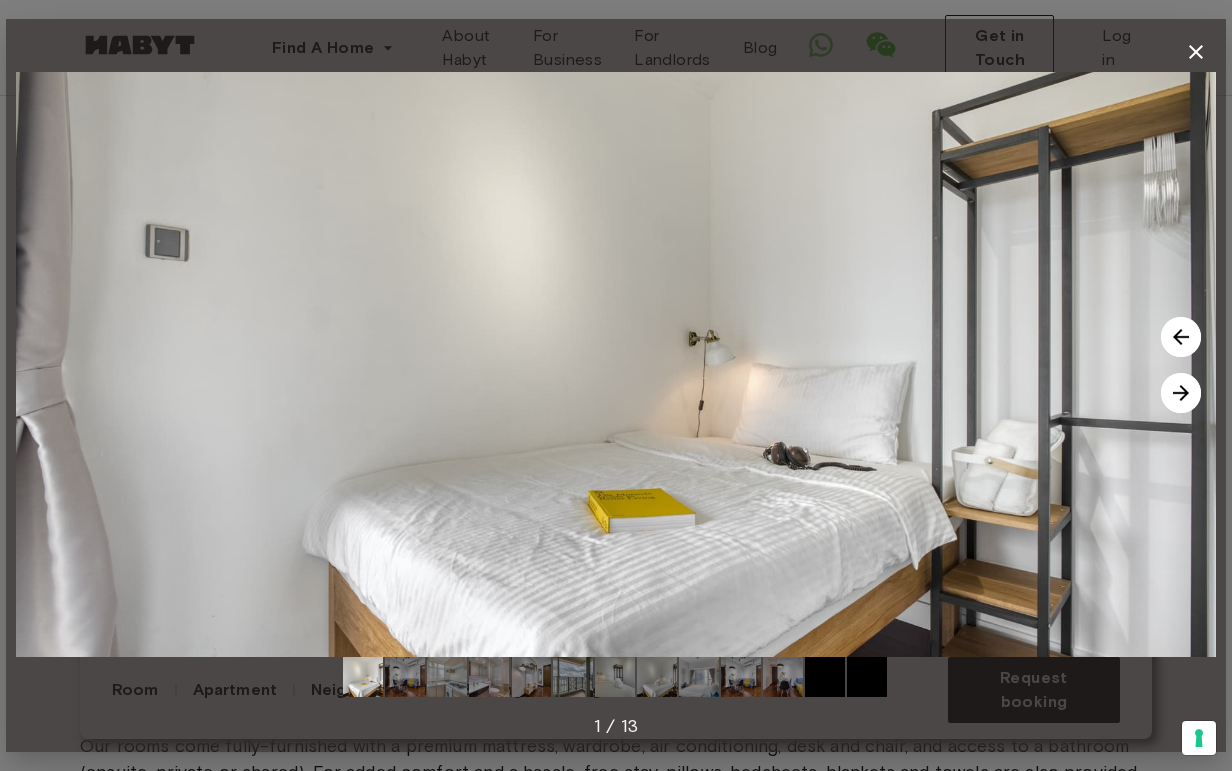 click at bounding box center (1181, 393) 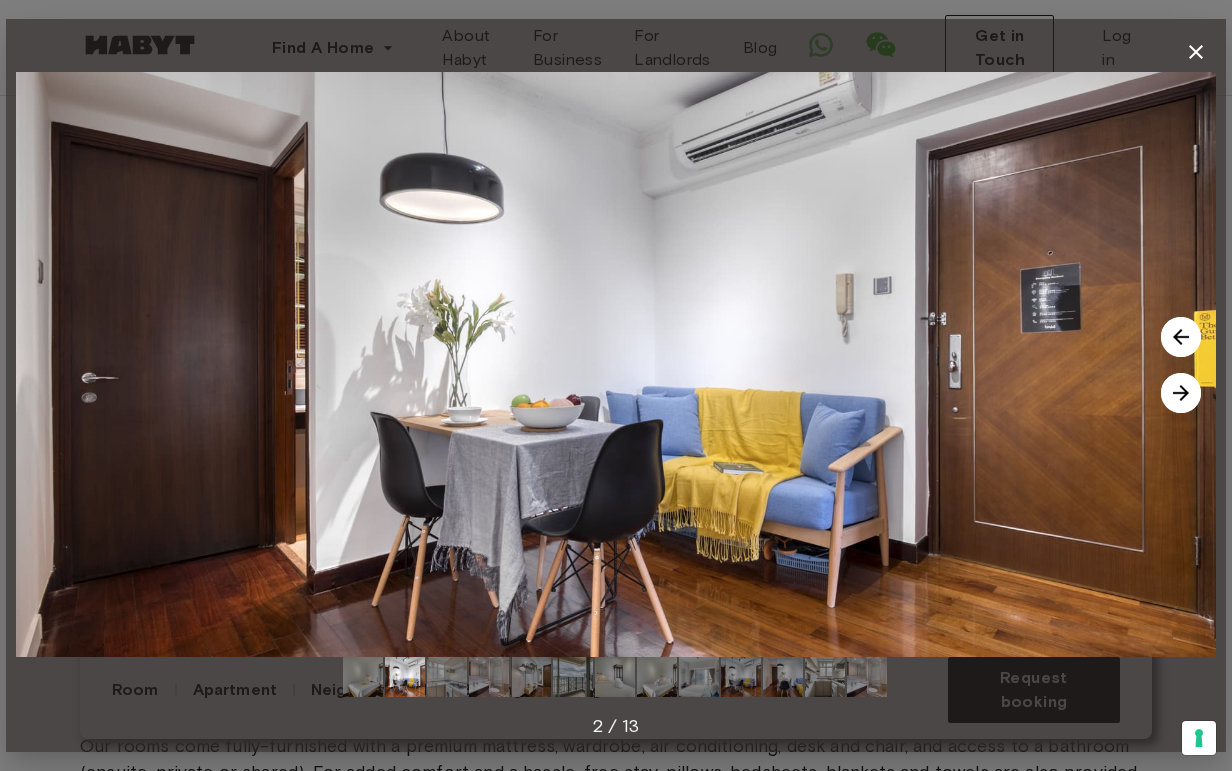 click at bounding box center [1181, 393] 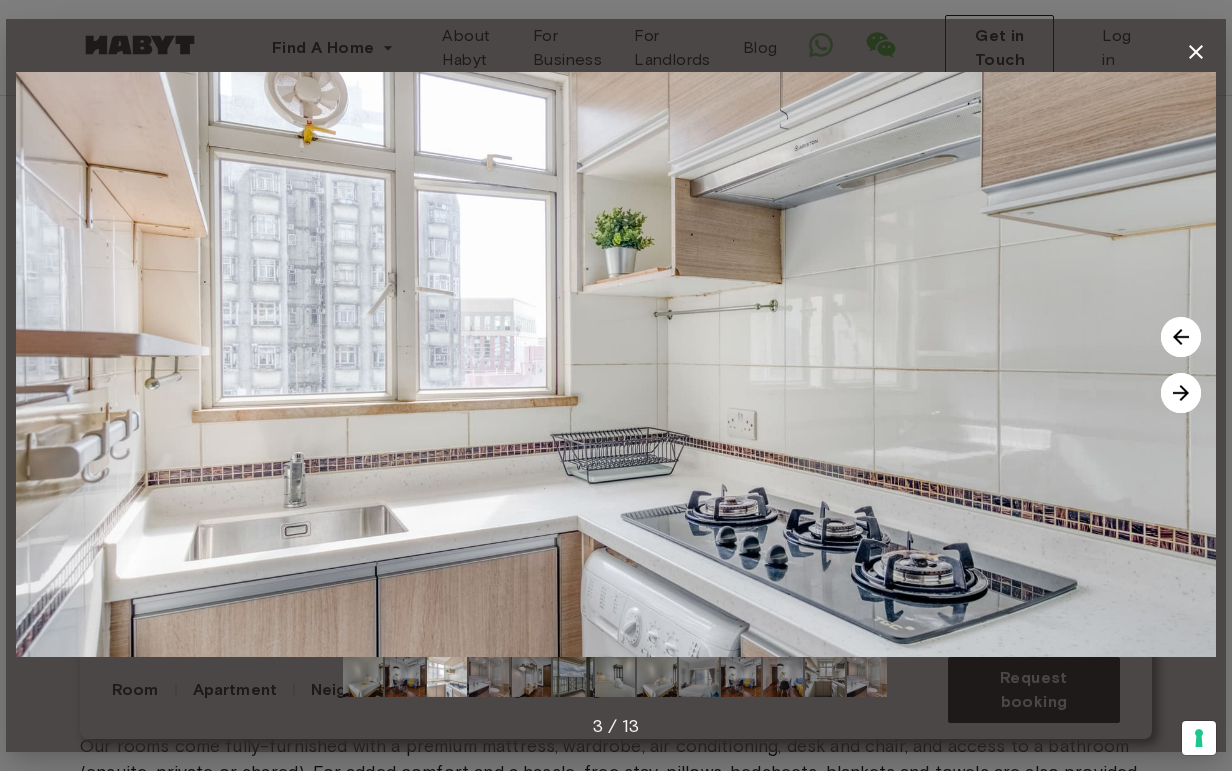click at bounding box center [1181, 393] 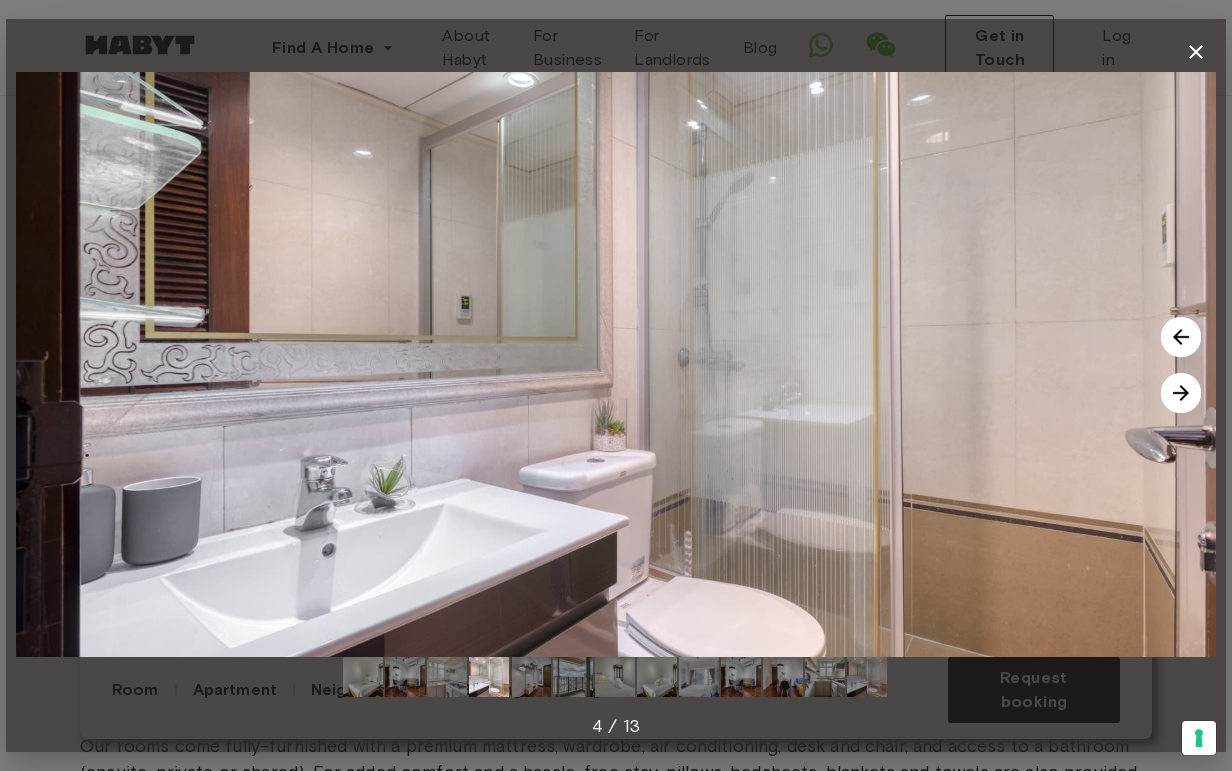 click at bounding box center [1181, 393] 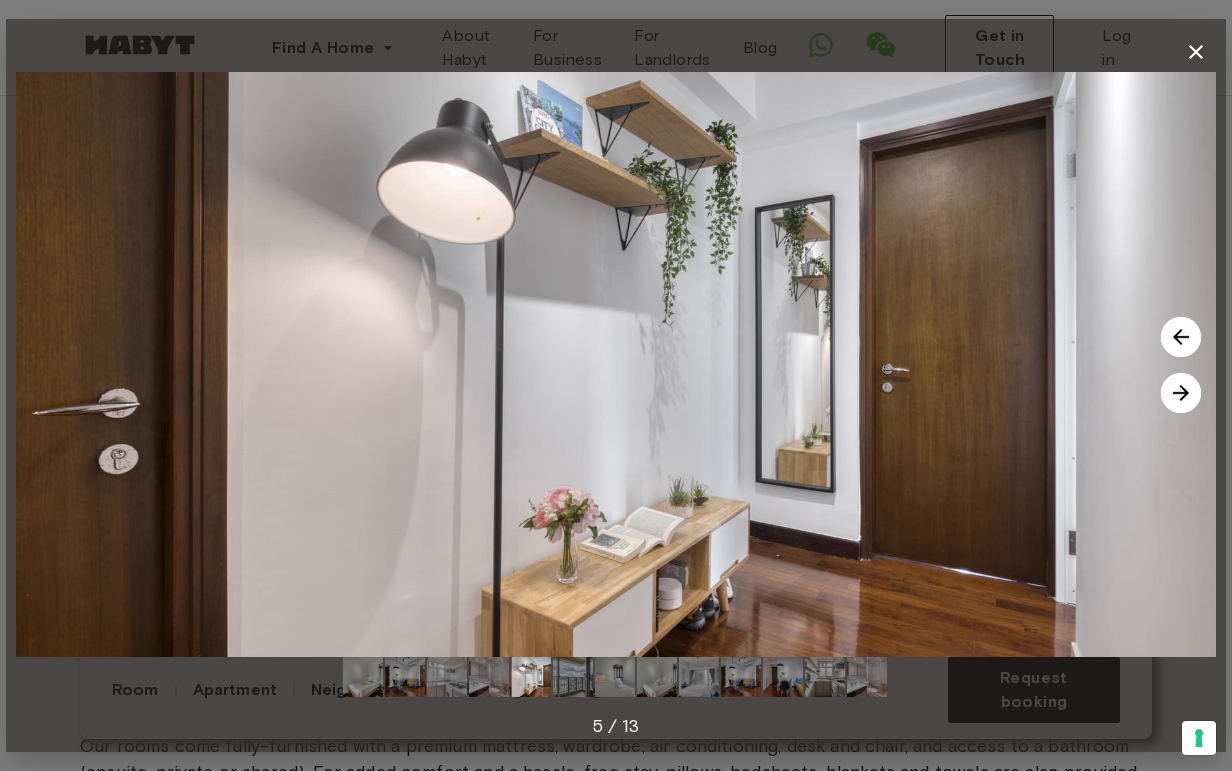 click at bounding box center (1181, 393) 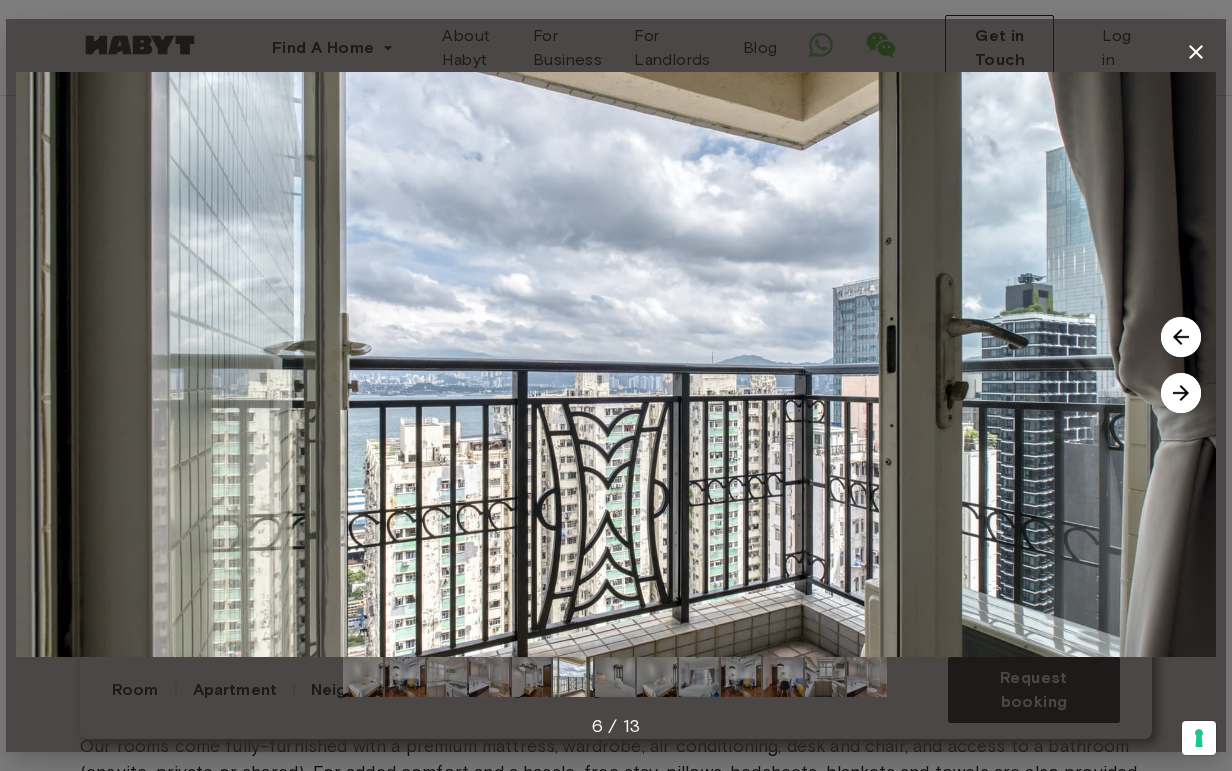 click at bounding box center [1181, 393] 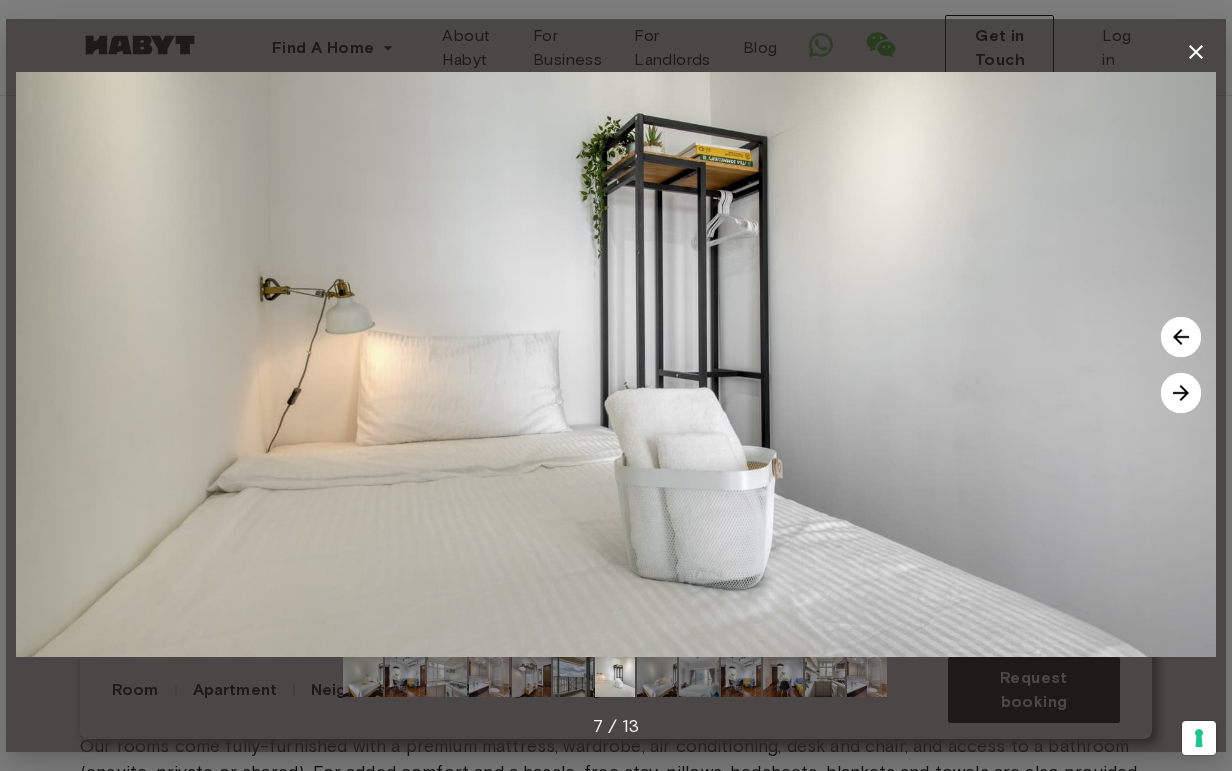 click at bounding box center (1181, 393) 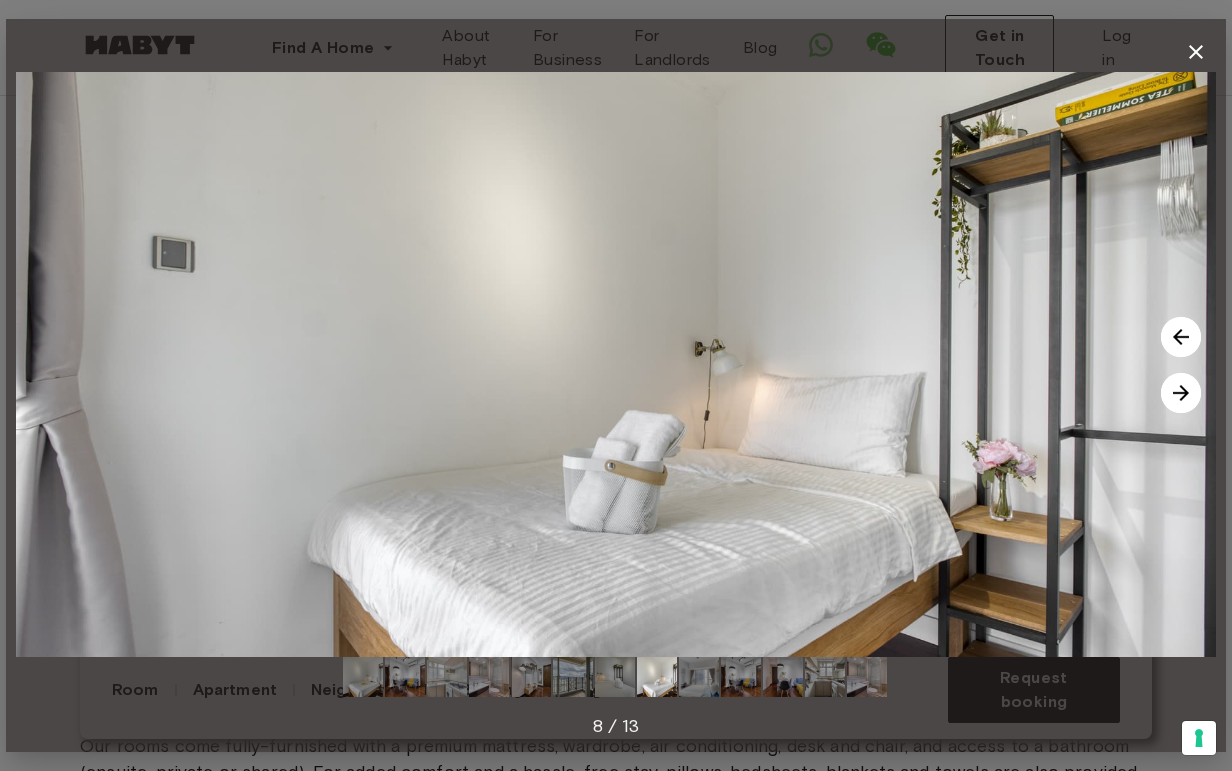 click at bounding box center (1181, 393) 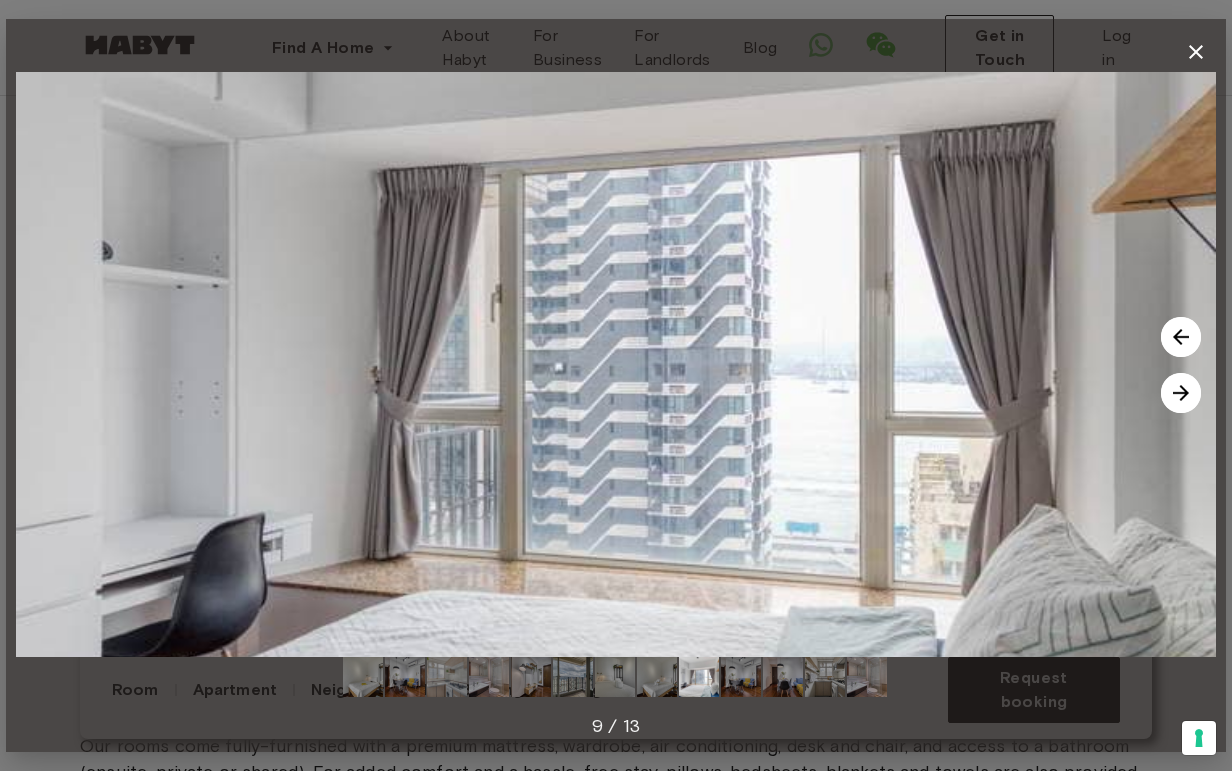 click at bounding box center (1181, 393) 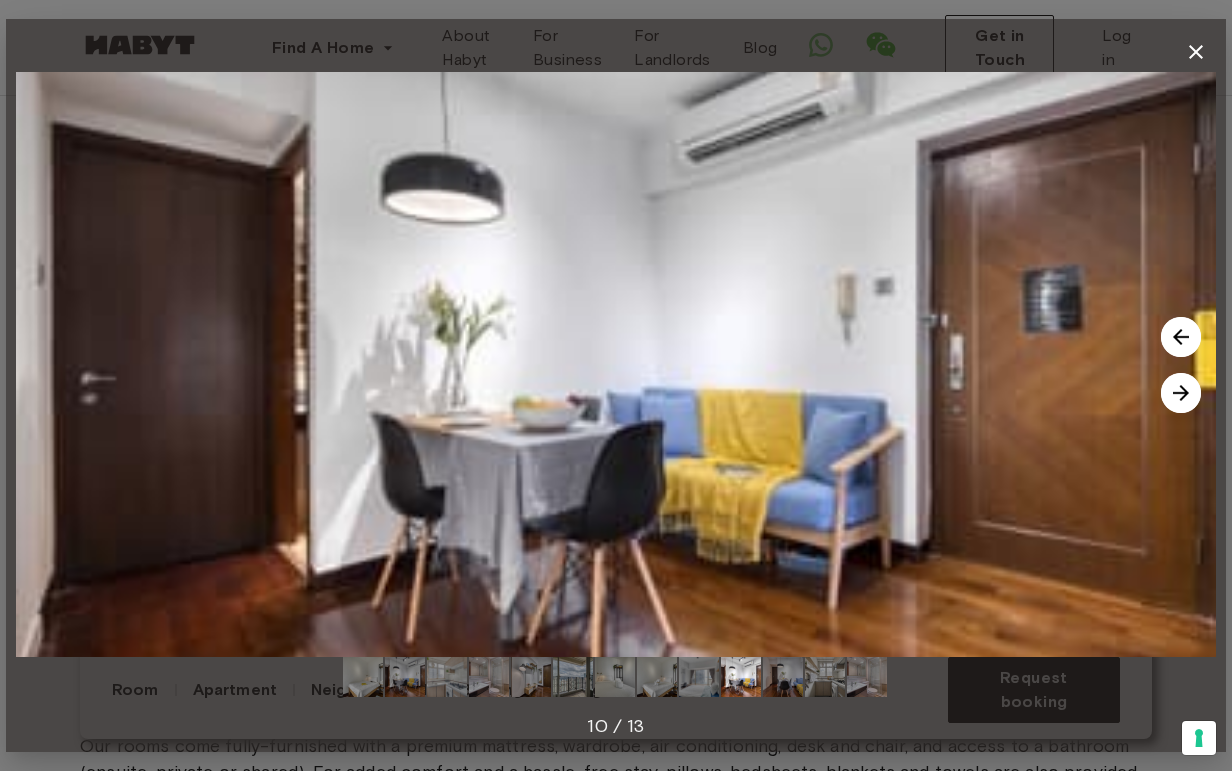click at bounding box center (1181, 393) 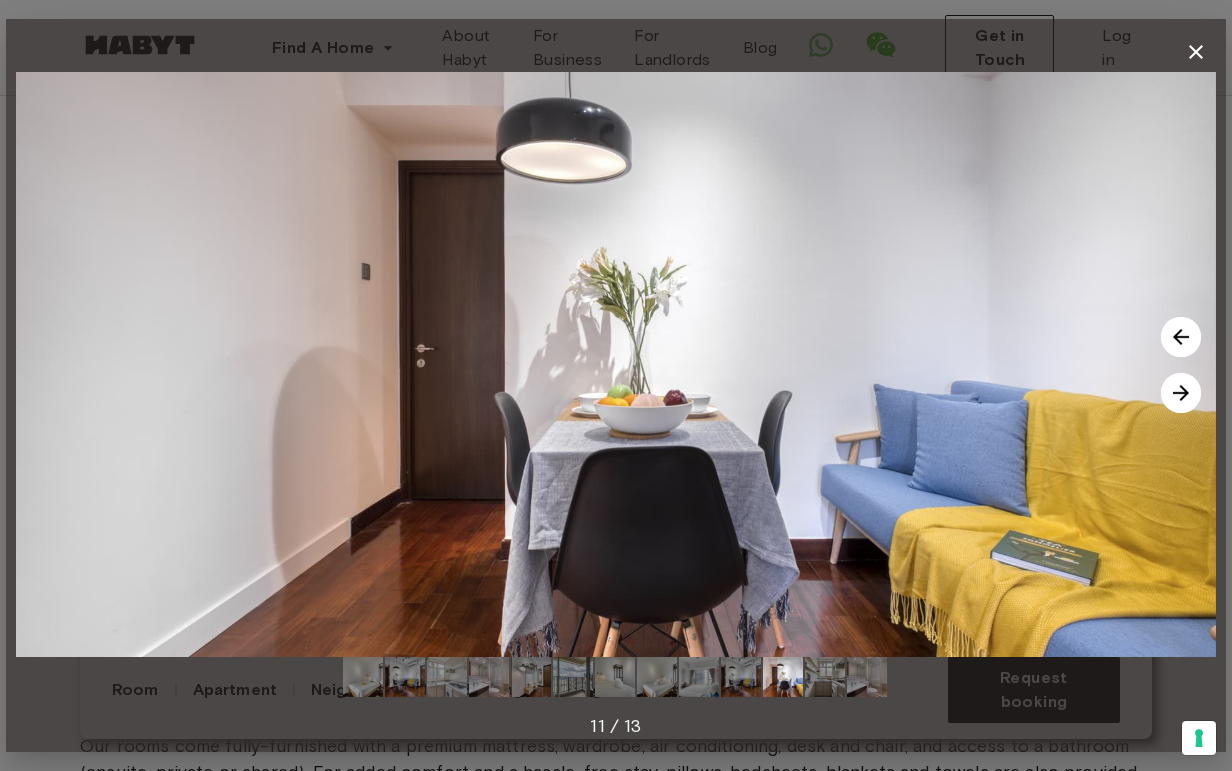 click at bounding box center (1181, 393) 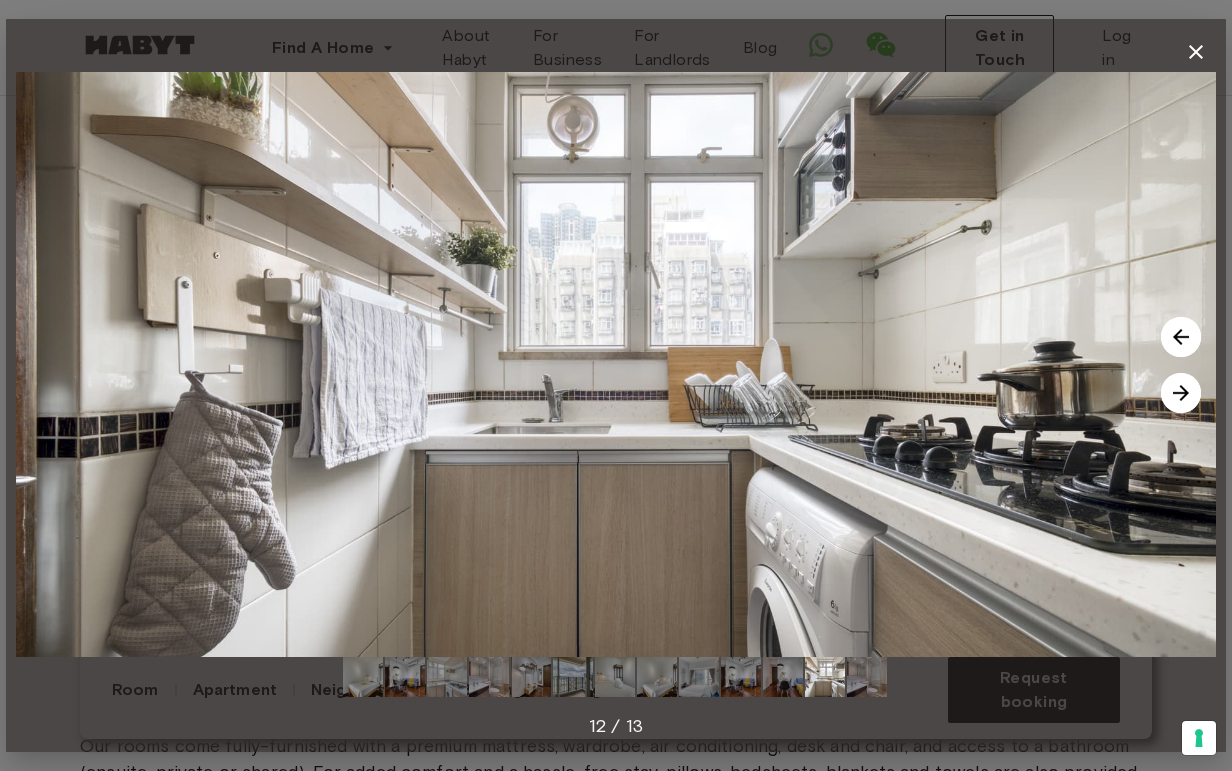 click at bounding box center [1181, 393] 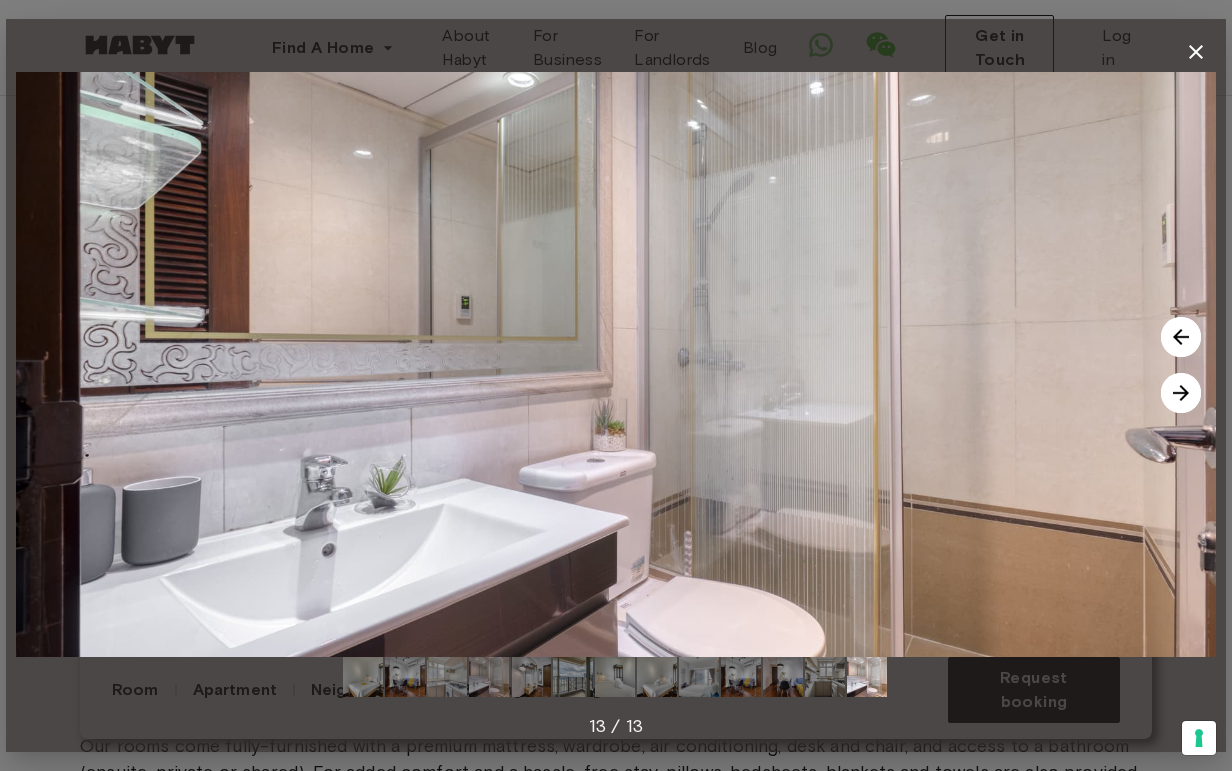 click at bounding box center (1181, 393) 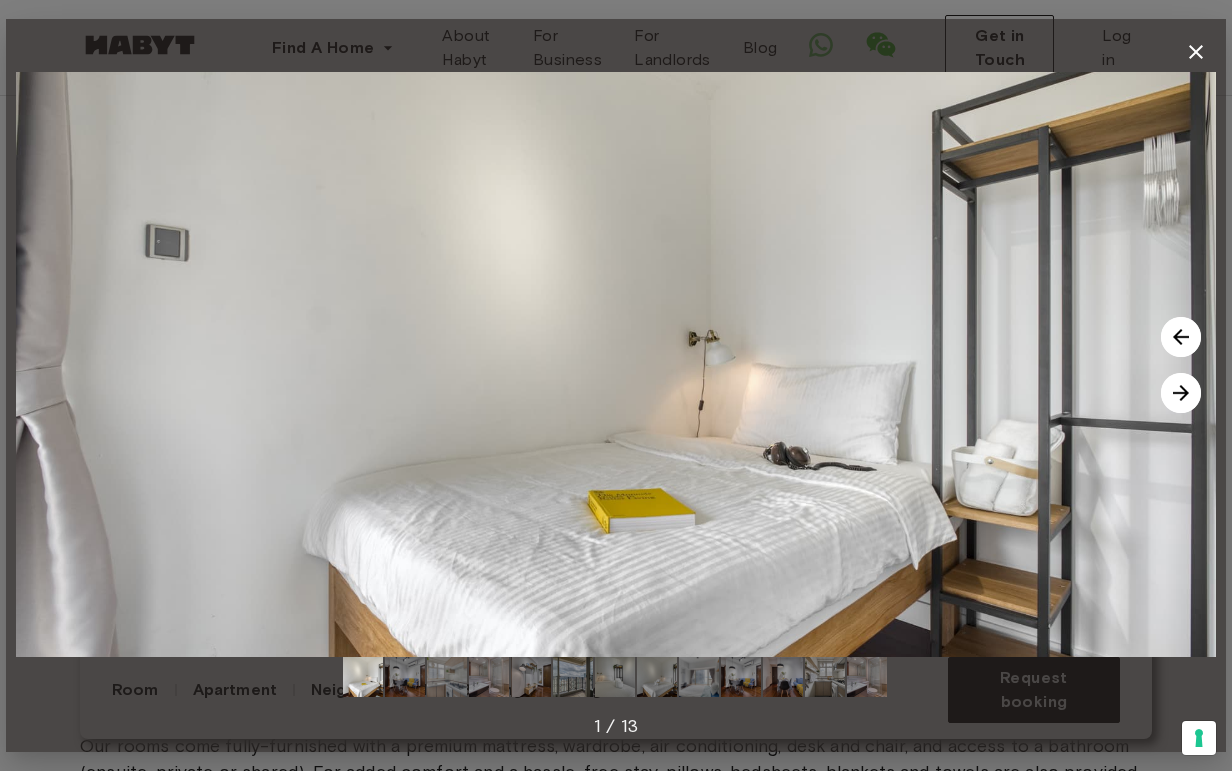 click at bounding box center [1181, 393] 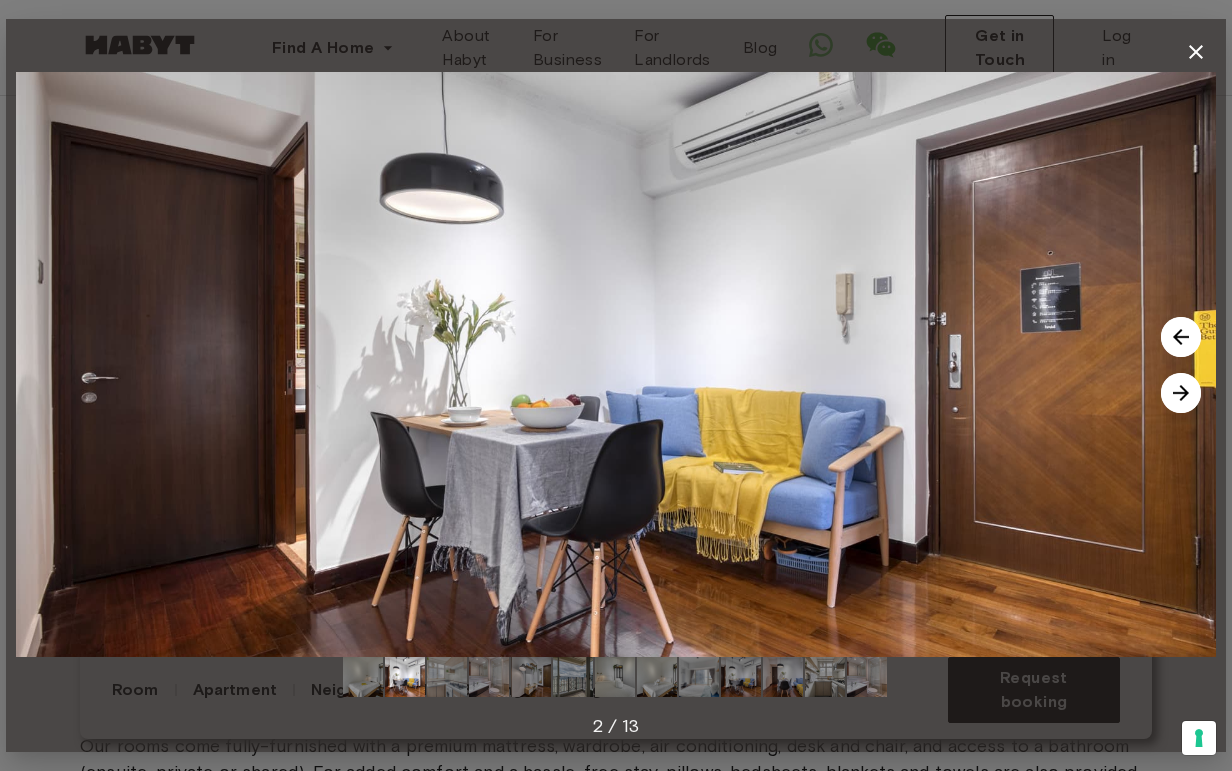 click at bounding box center [1181, 393] 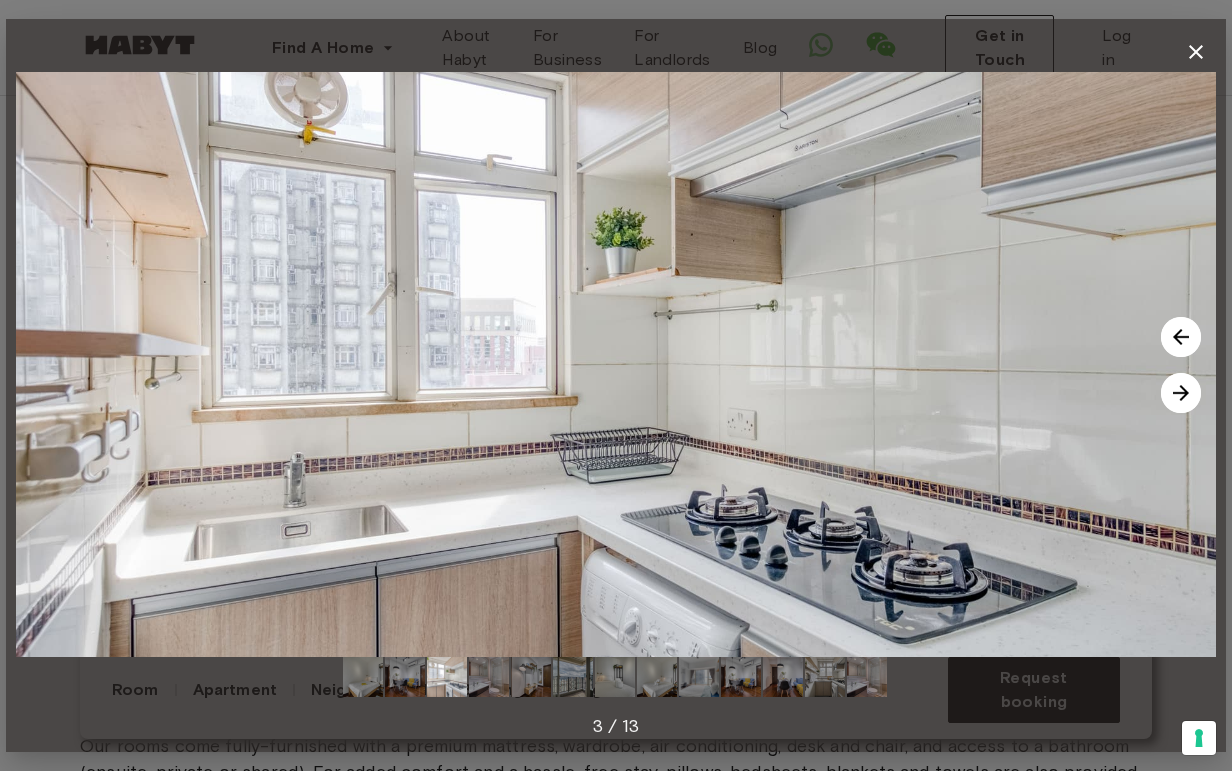 click at bounding box center [1181, 393] 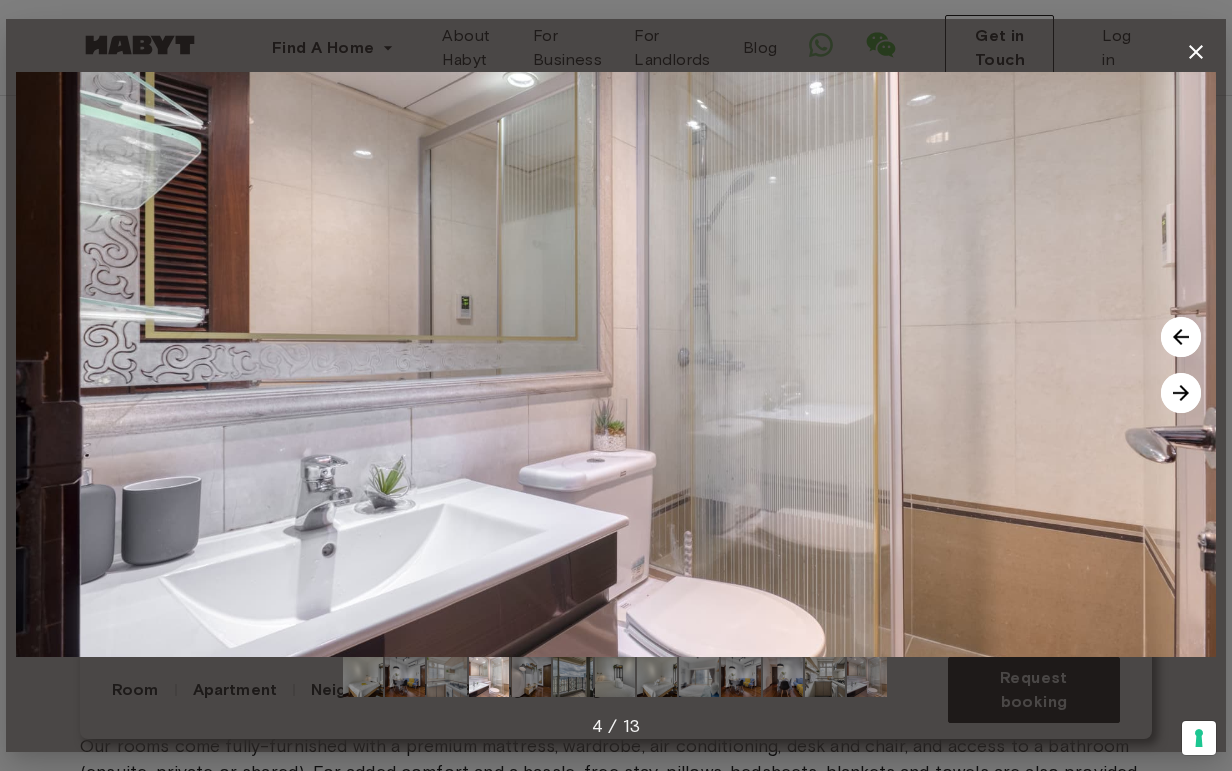 click at bounding box center (1181, 393) 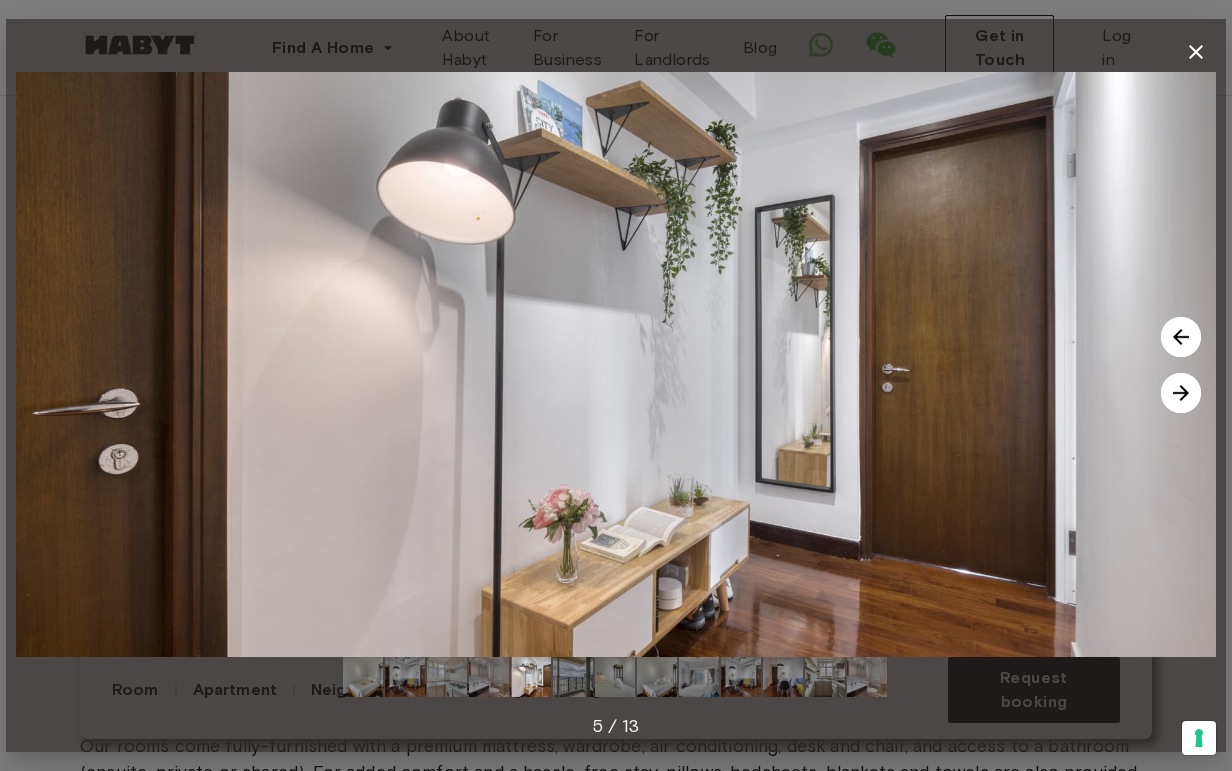 click at bounding box center (1181, 393) 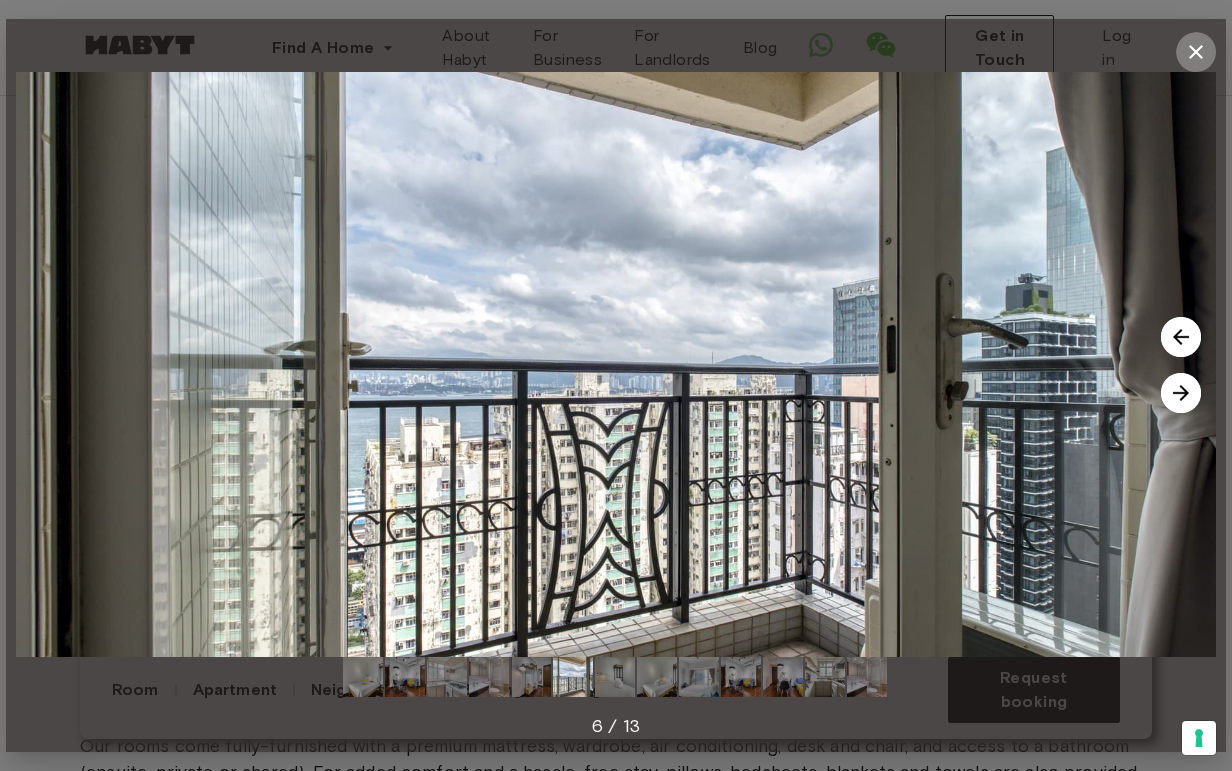 click 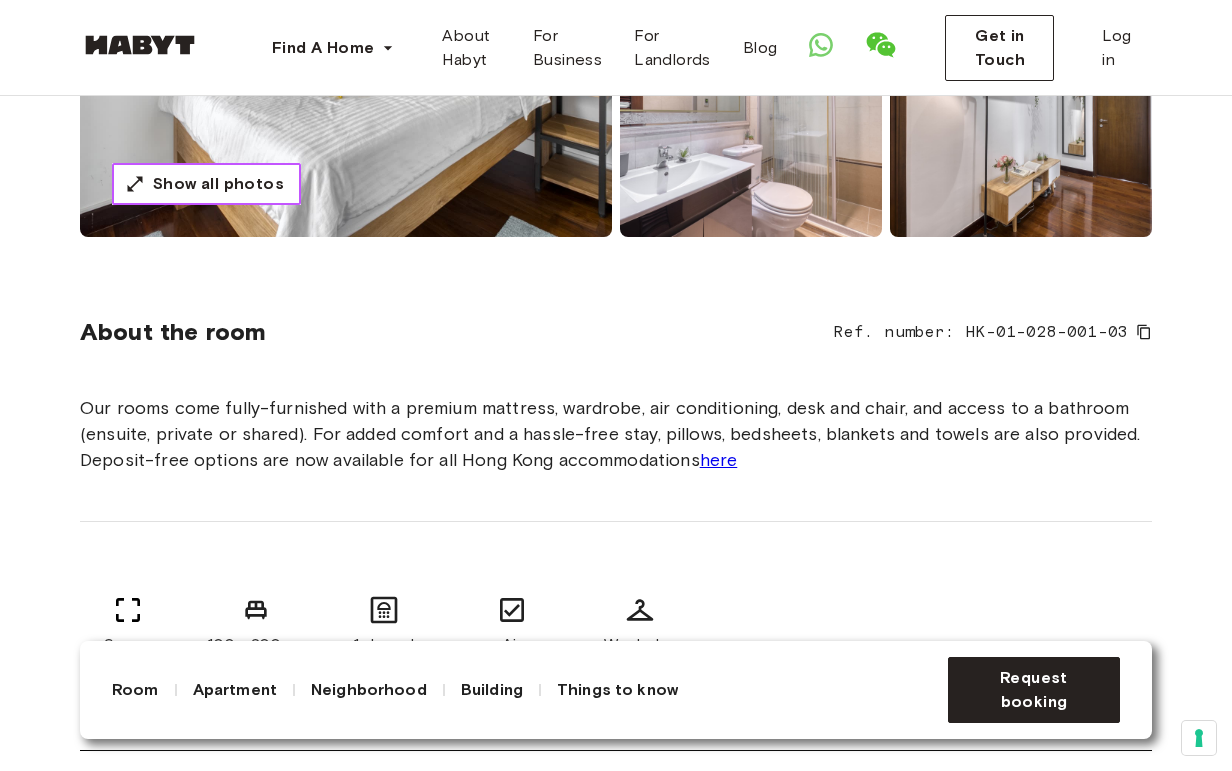 scroll, scrollTop: 0, scrollLeft: 0, axis: both 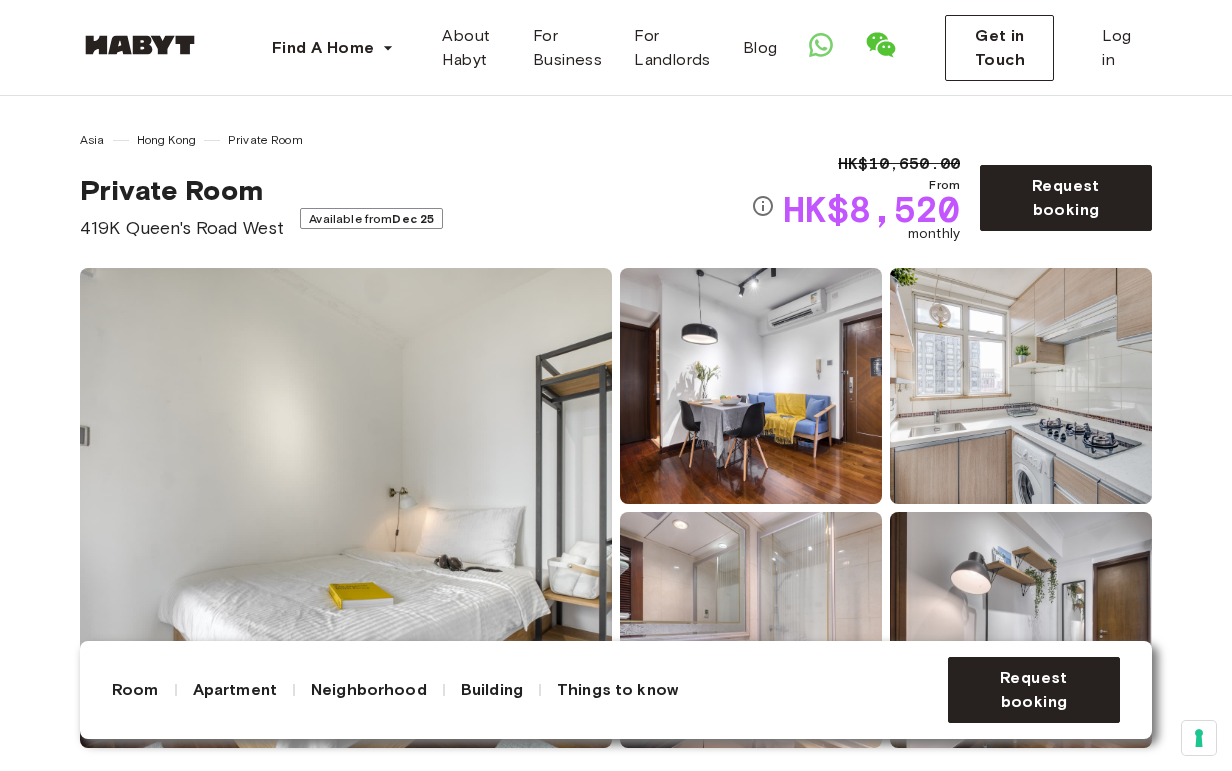 click on "419K Queen's Road West" at bounding box center (182, 228) 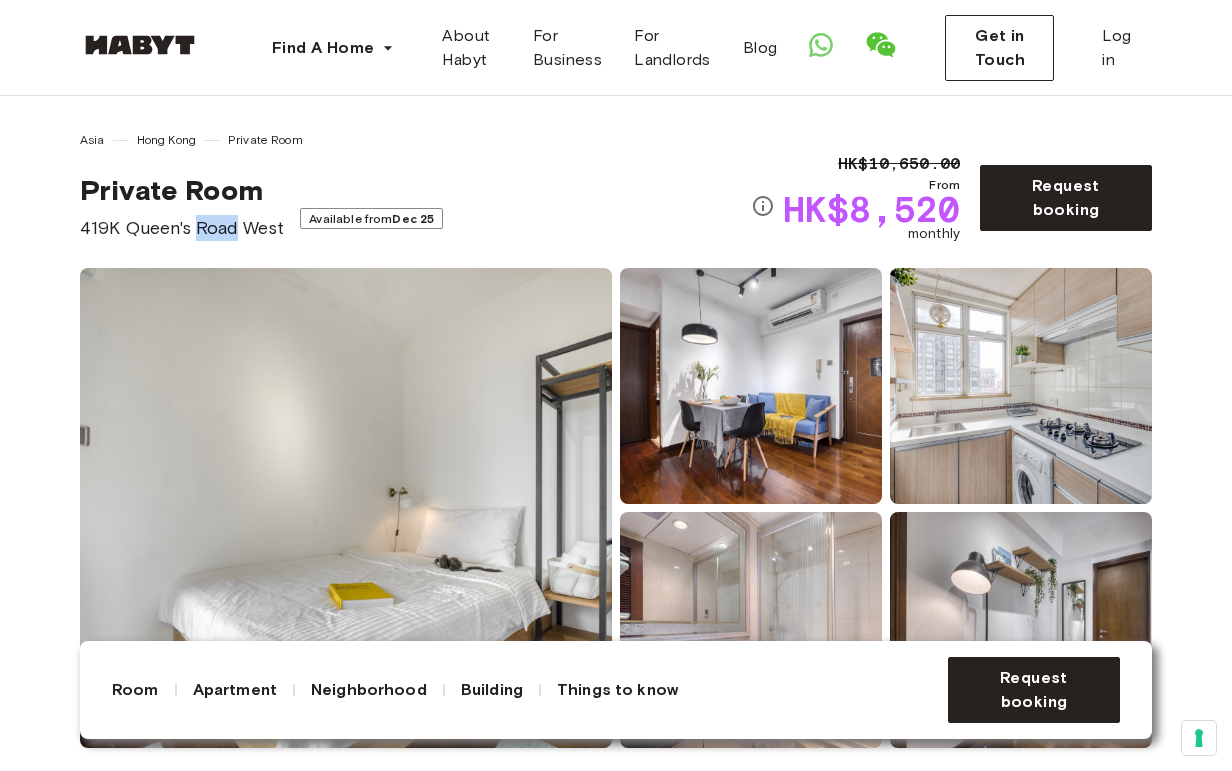 click on "419K Queen's Road West" at bounding box center (182, 228) 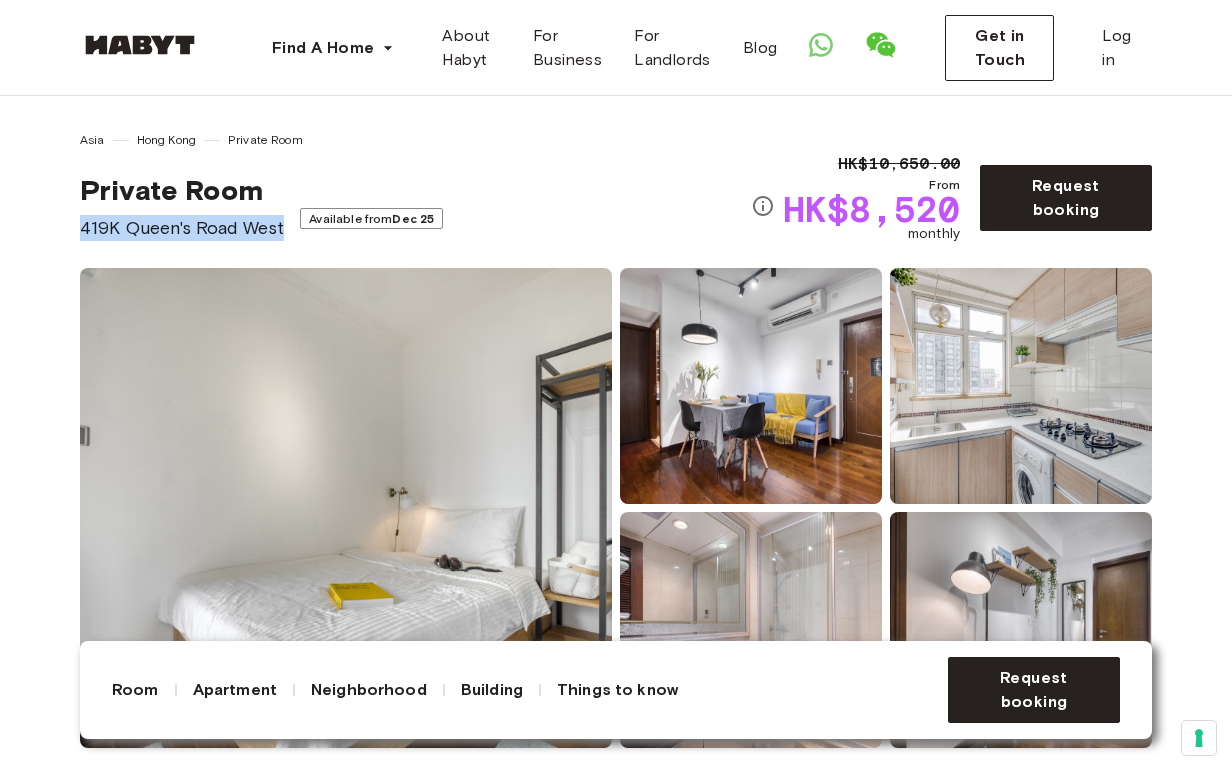 click on "419K Queen's Road West" at bounding box center (182, 228) 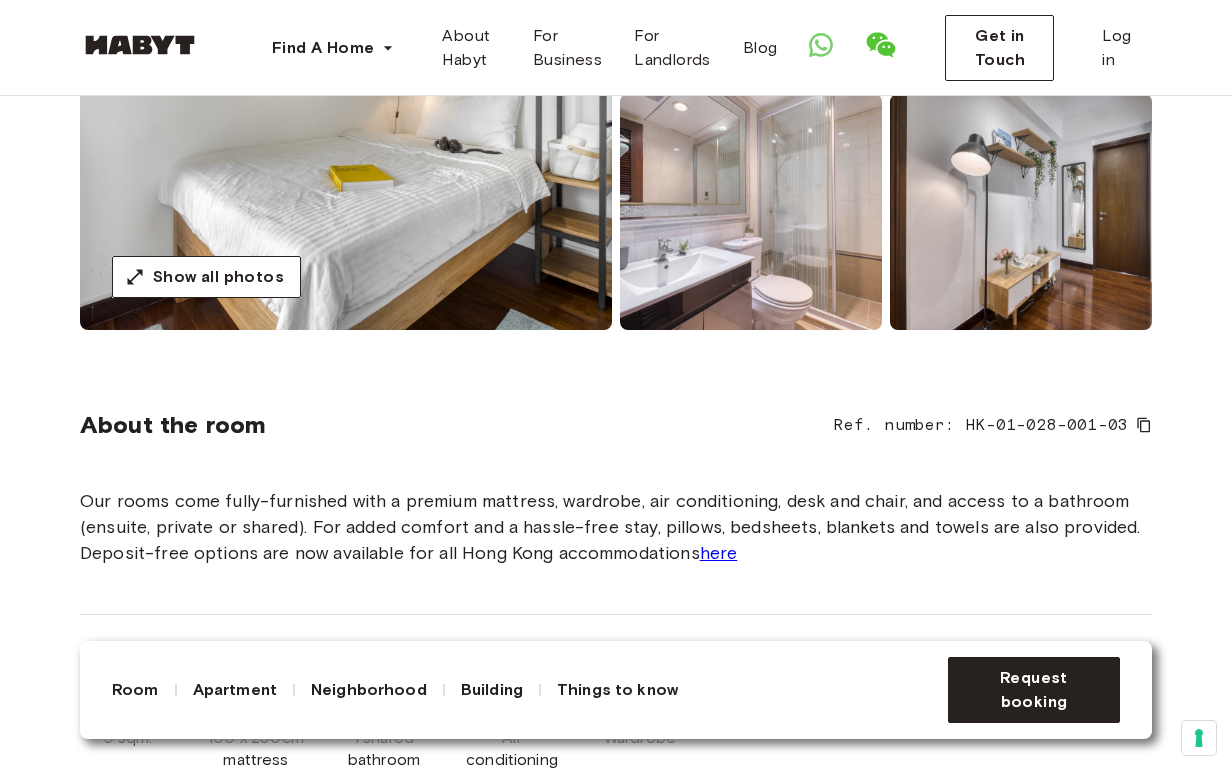 scroll, scrollTop: 0, scrollLeft: 0, axis: both 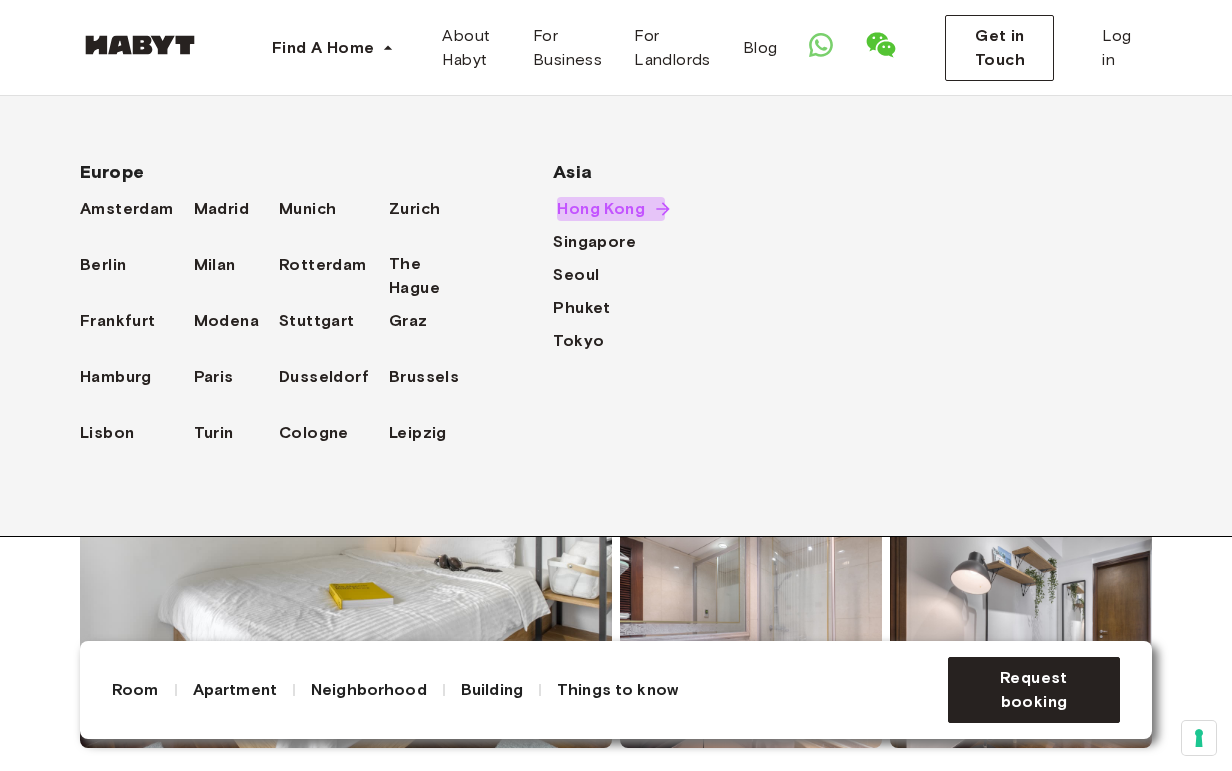 click on "Hong Kong" at bounding box center [601, 209] 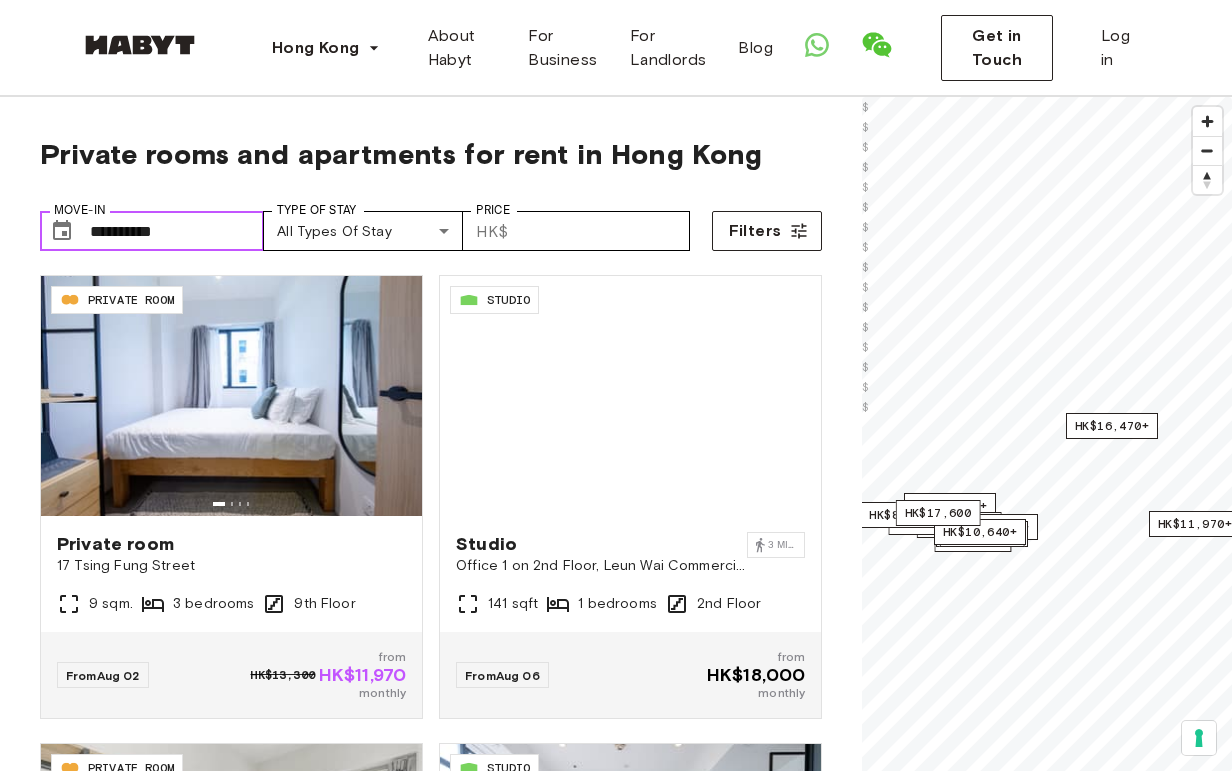 click on "**********" at bounding box center [177, 231] 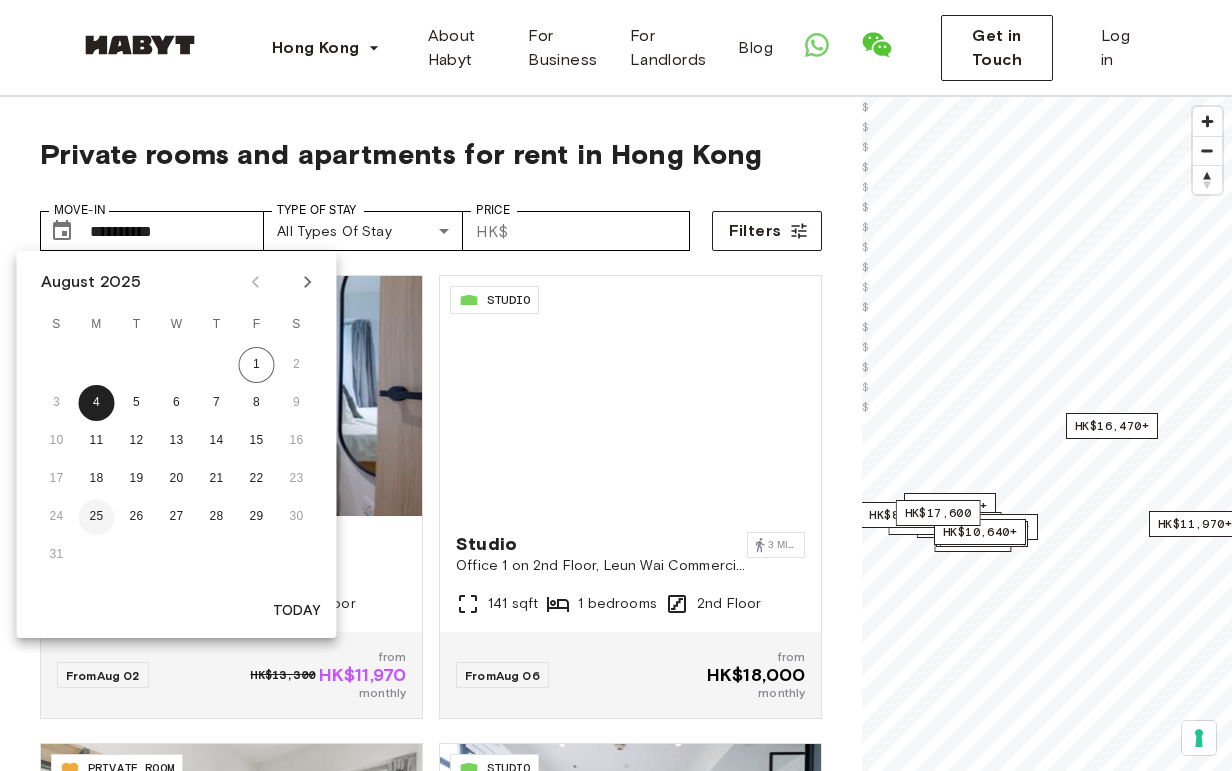 click on "25" at bounding box center (97, 517) 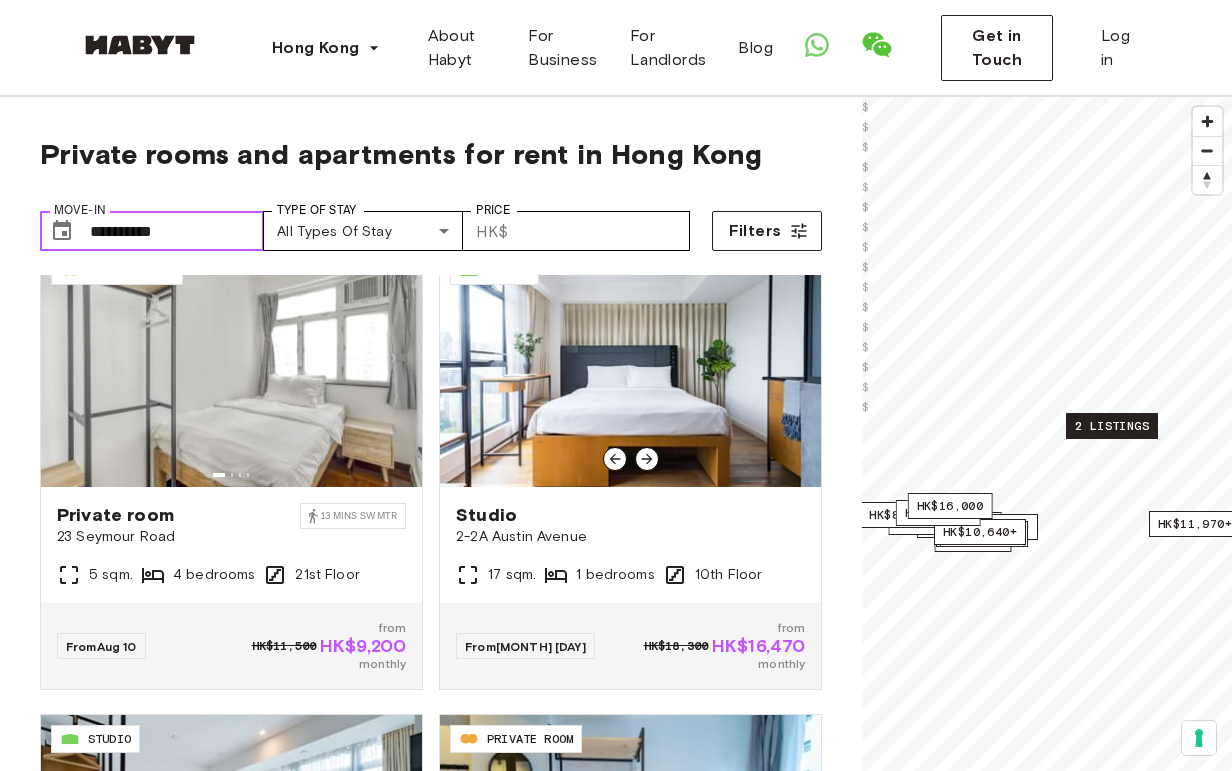 scroll, scrollTop: 0, scrollLeft: 0, axis: both 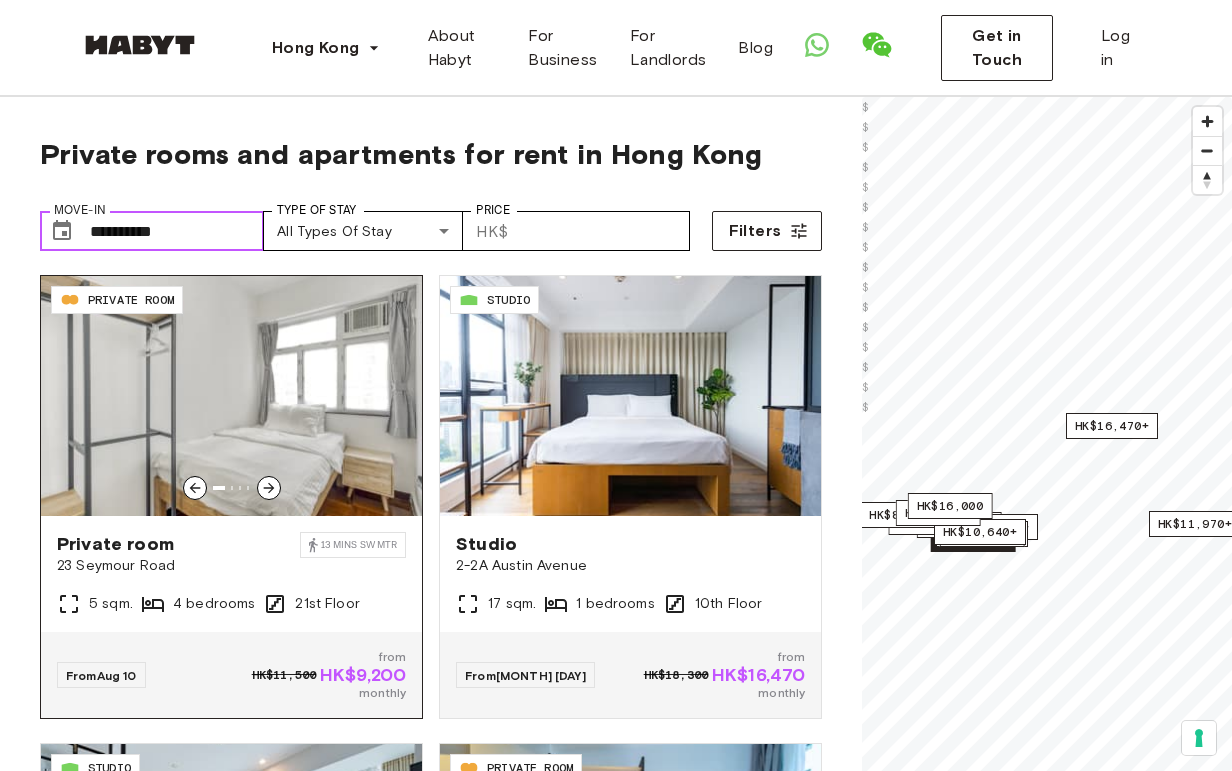 click at bounding box center [231, 396] 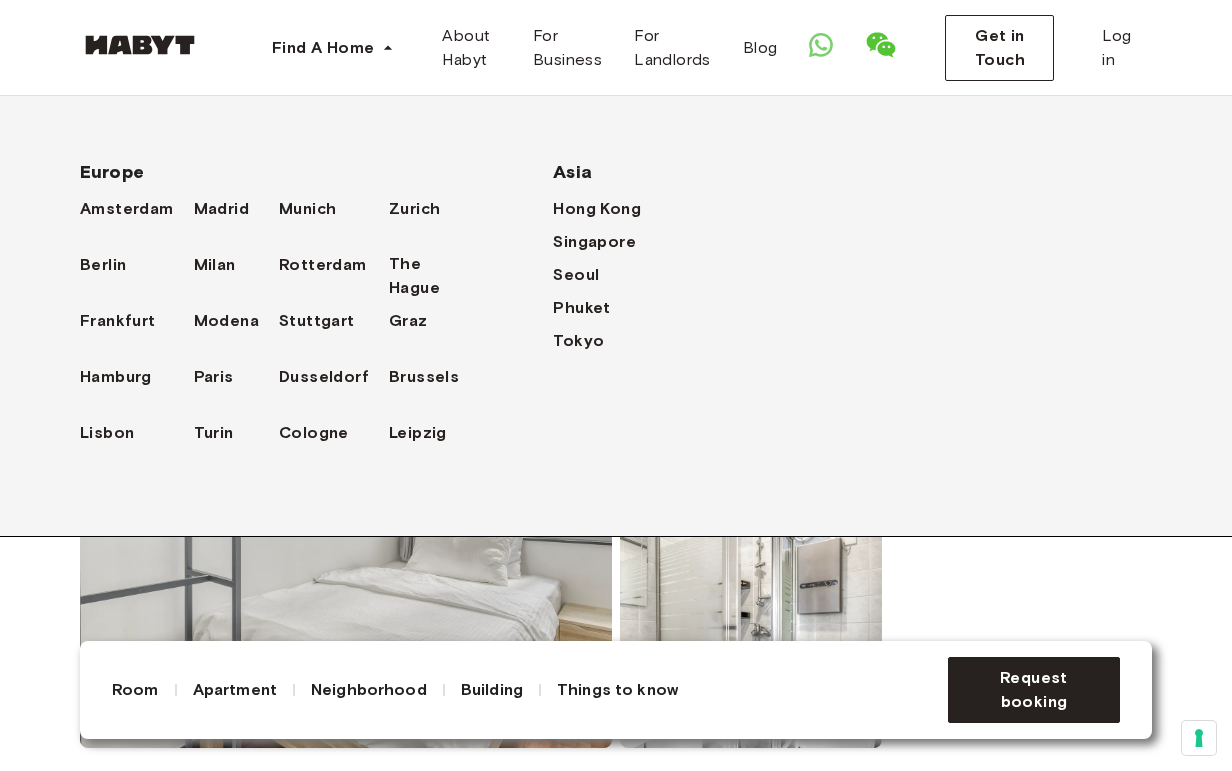 scroll, scrollTop: 0, scrollLeft: 0, axis: both 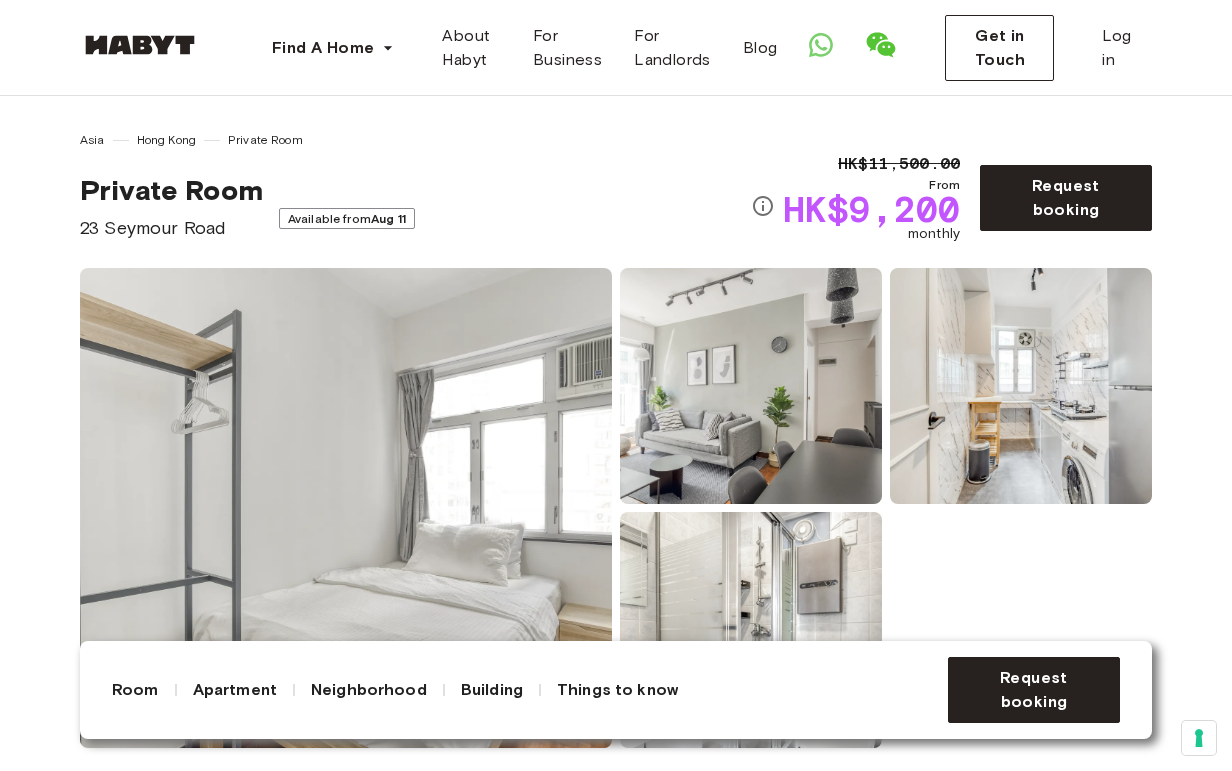 click on "23 Seymour Road" at bounding box center (171, 228) 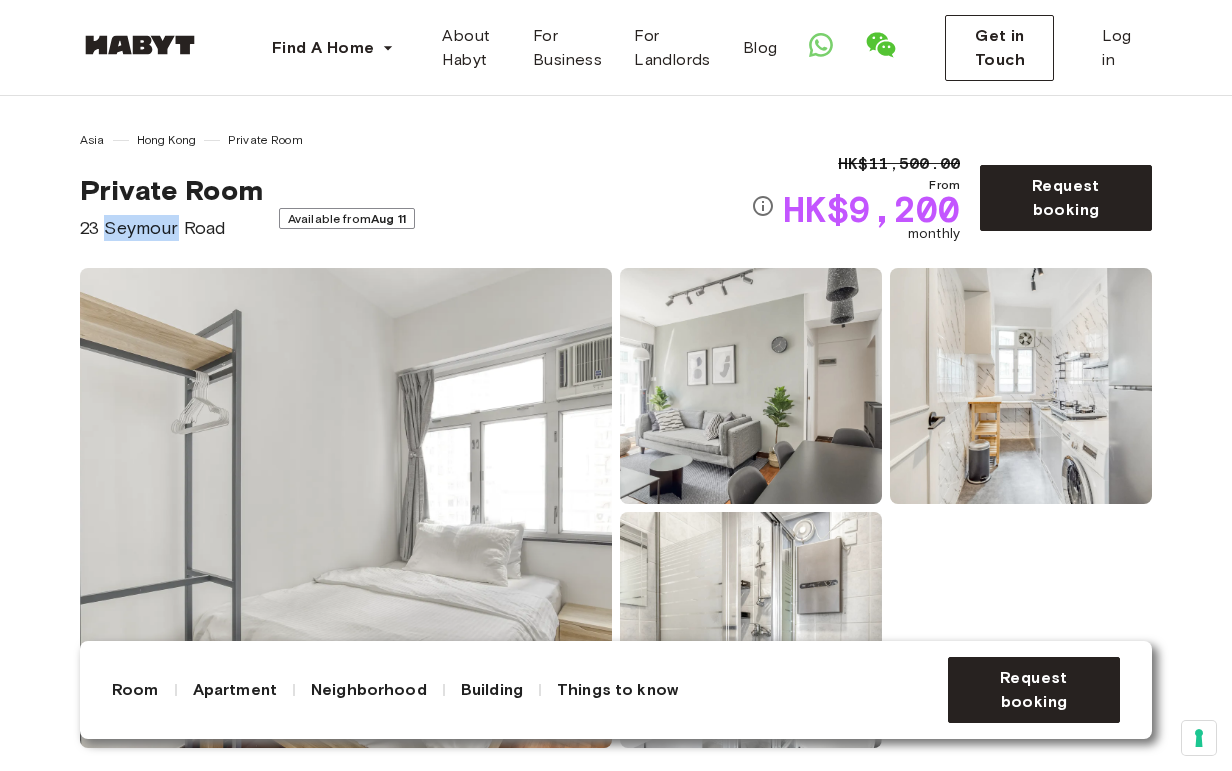 click on "23 Seymour Road" at bounding box center (171, 228) 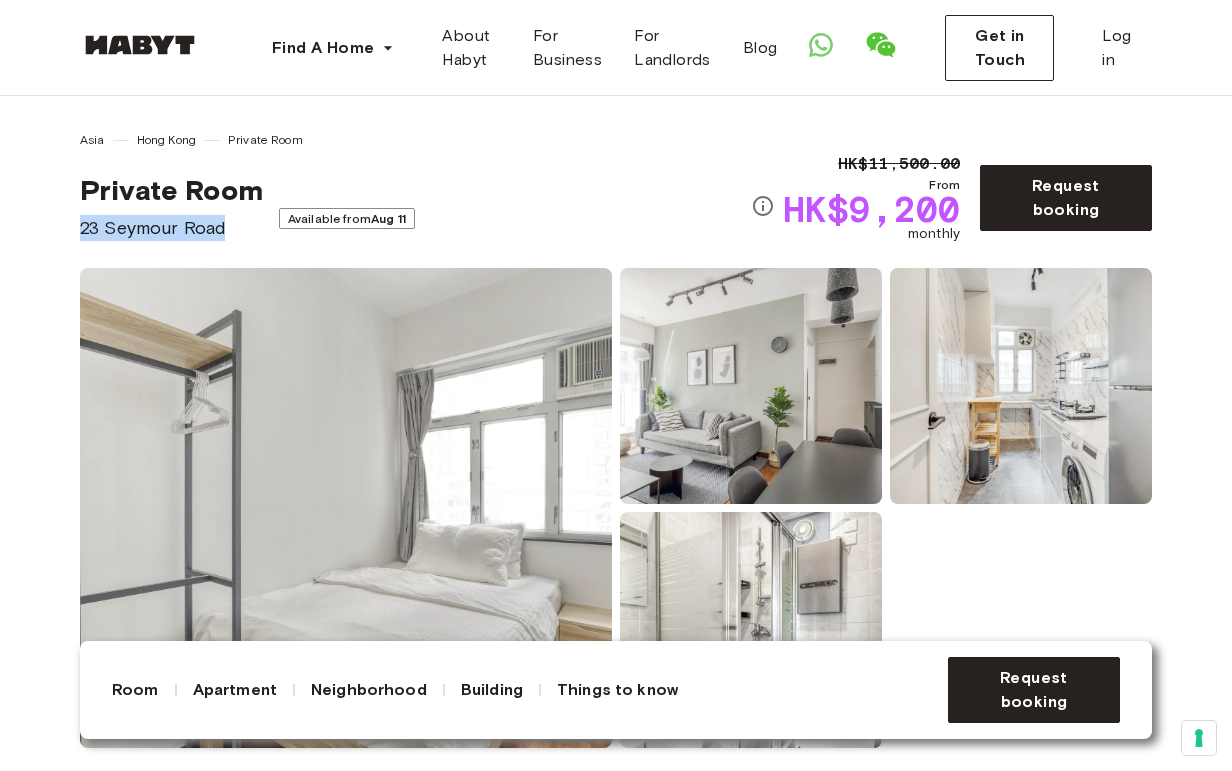 click on "23 Seymour Road" at bounding box center [171, 228] 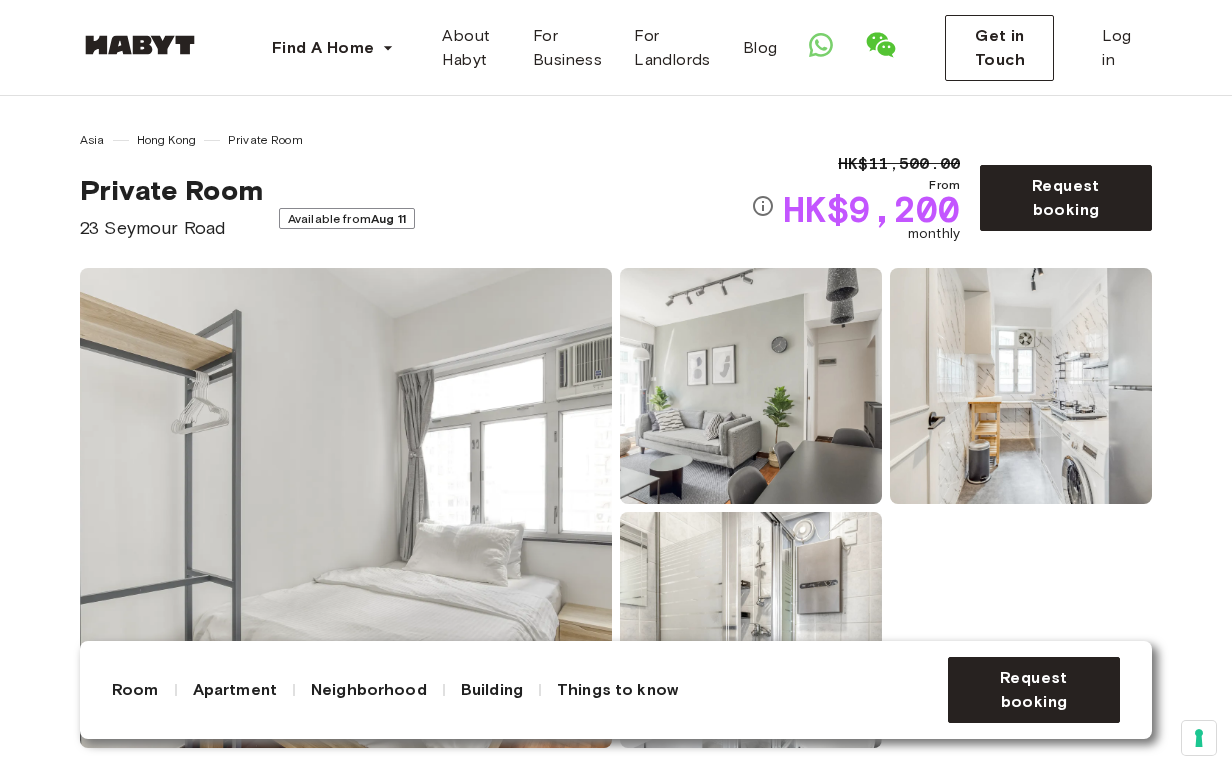 click on "23 Seymour Road" at bounding box center (171, 228) 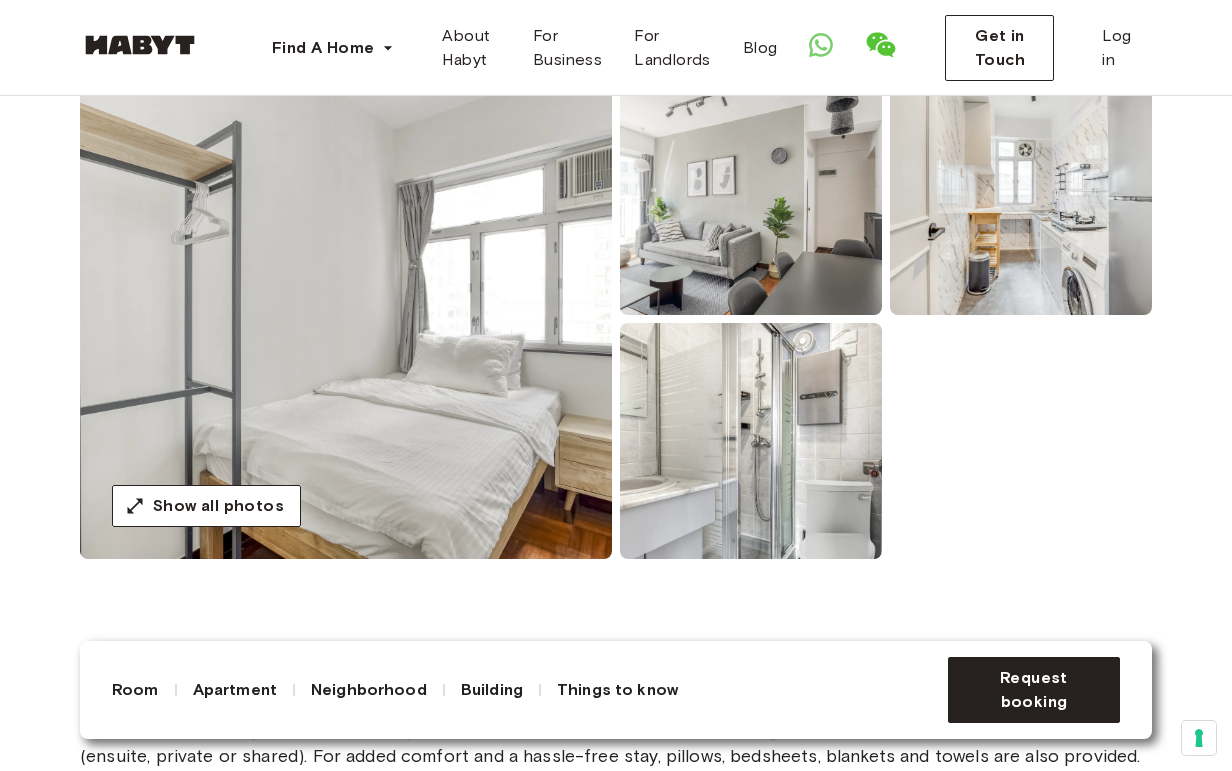 scroll, scrollTop: 192, scrollLeft: 0, axis: vertical 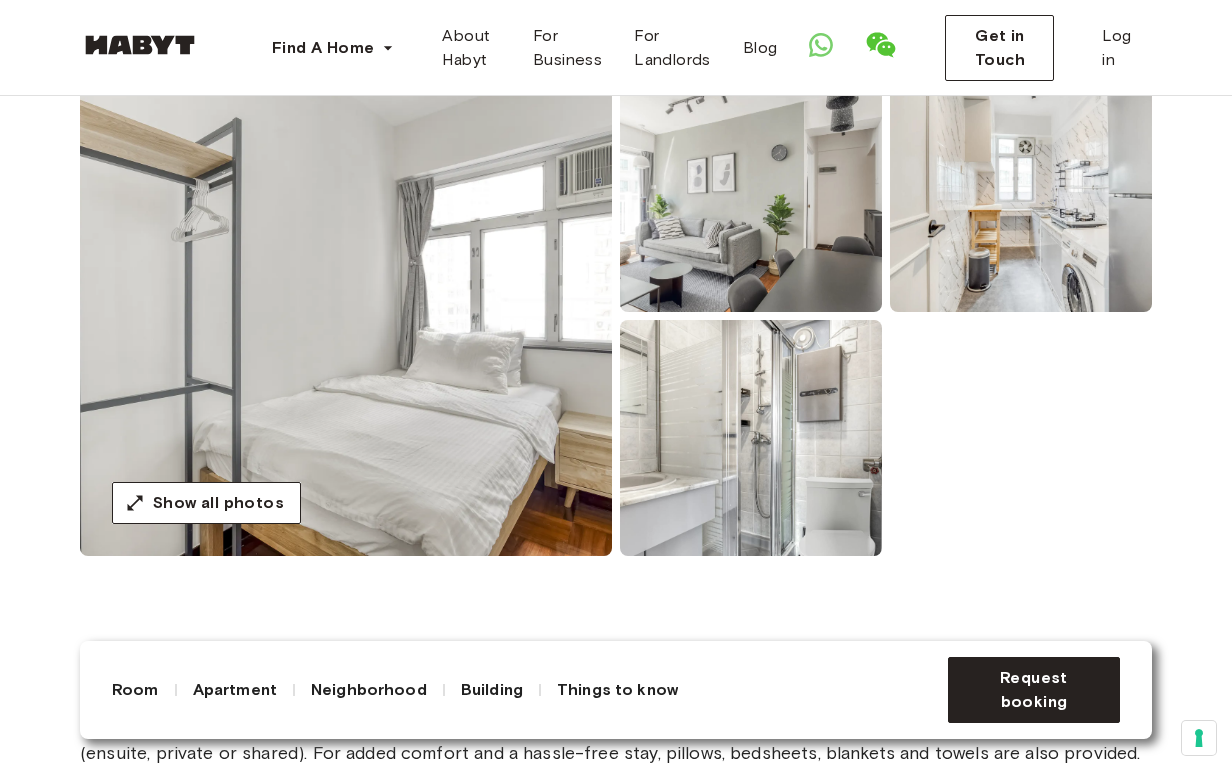 click at bounding box center (751, 438) 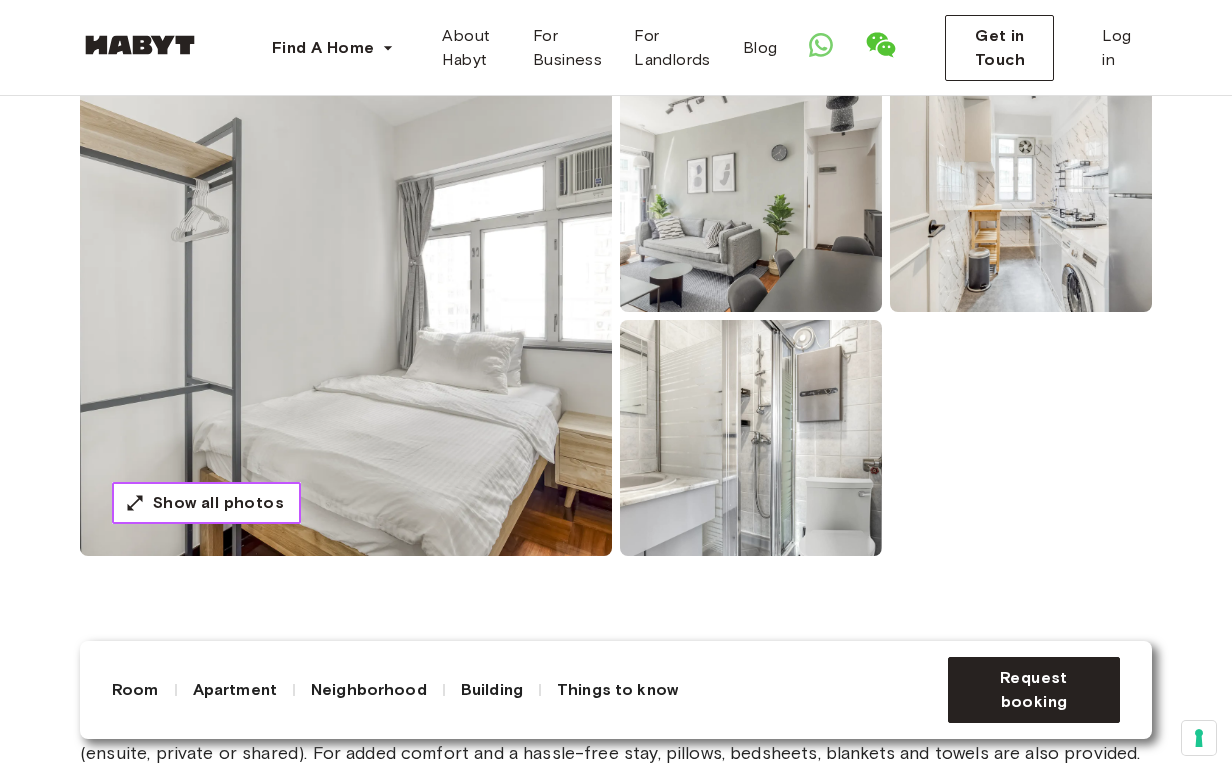 click on "Show all photos" at bounding box center [206, 503] 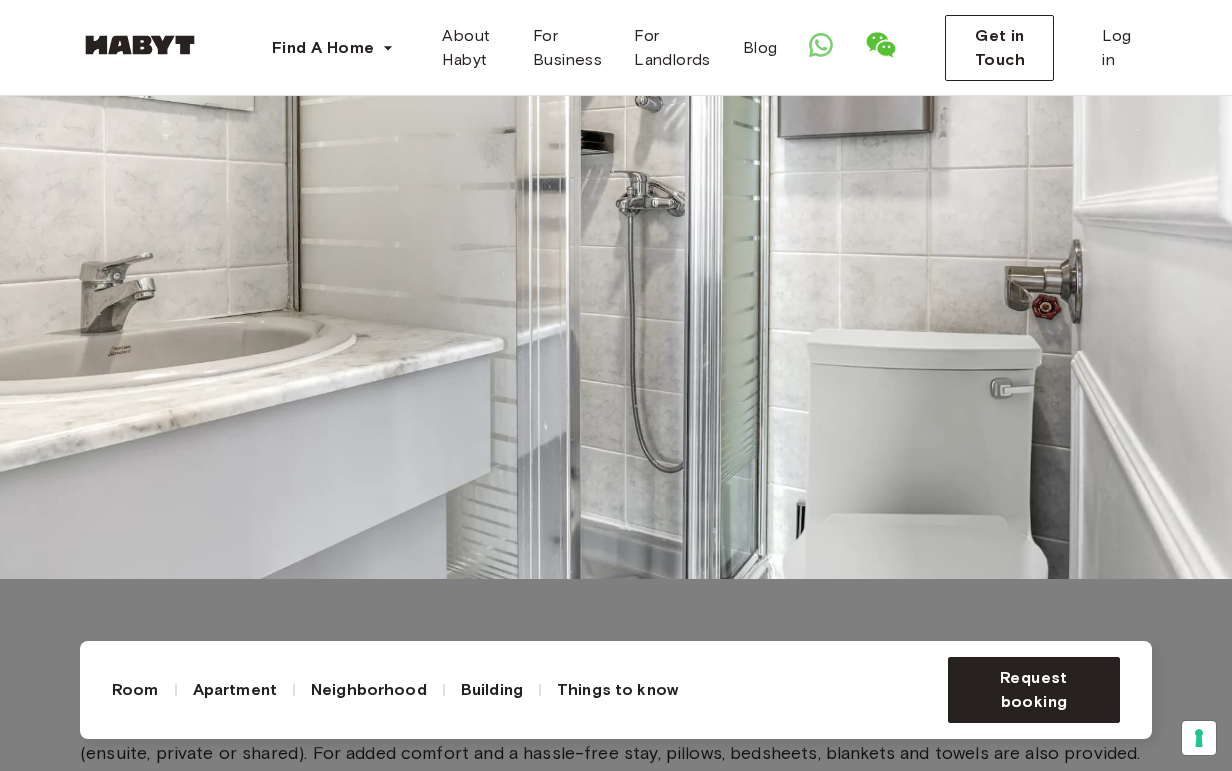 click at bounding box center [616, 193] 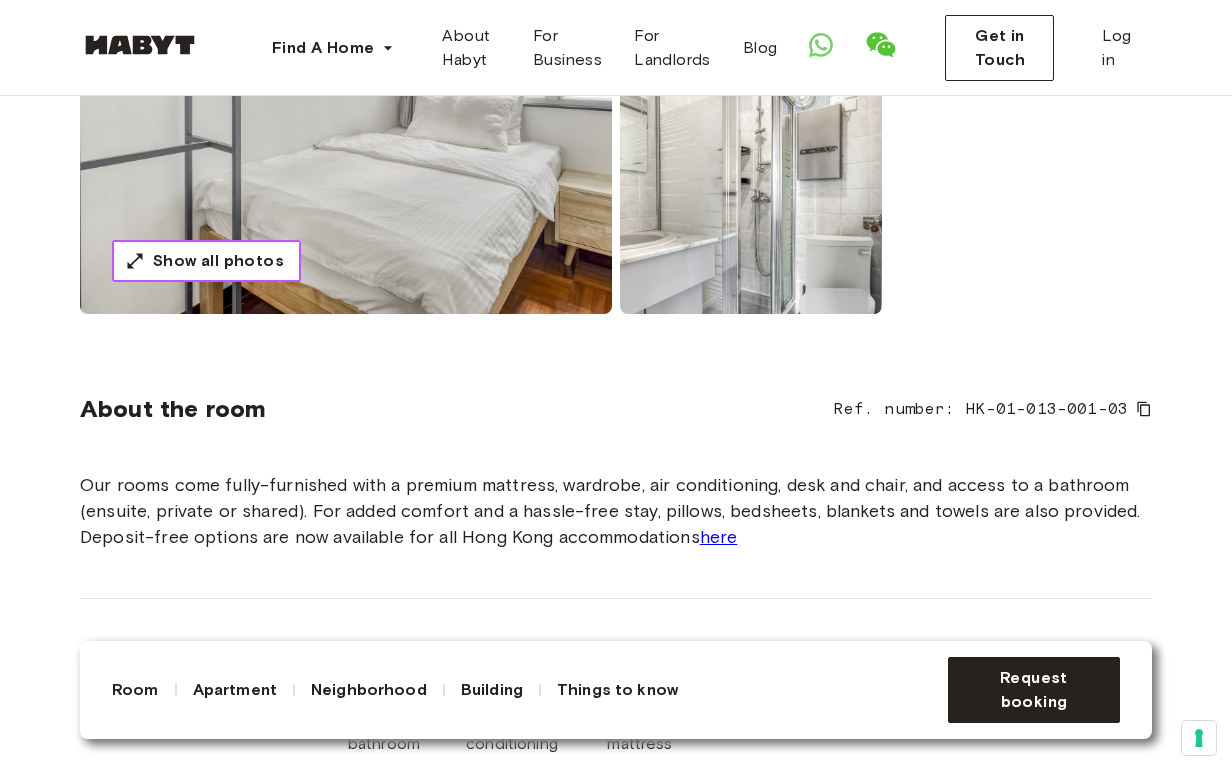 scroll, scrollTop: 0, scrollLeft: 0, axis: both 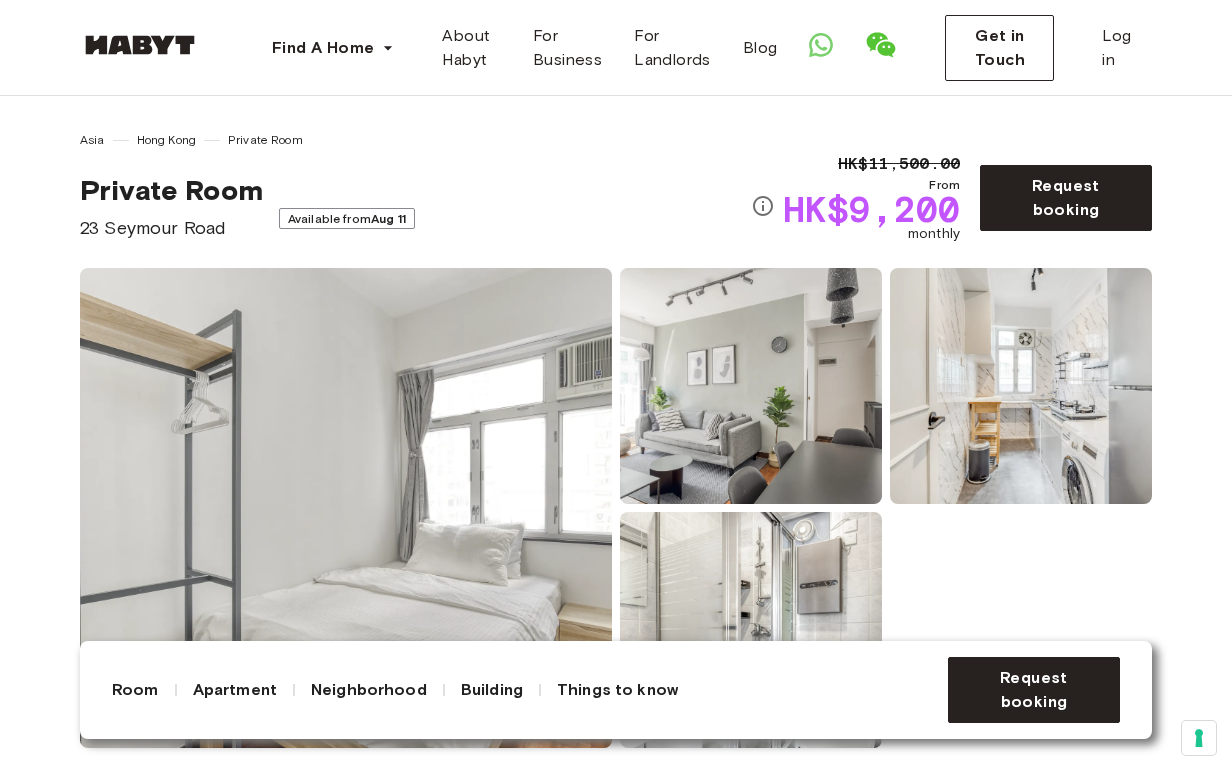 click at bounding box center (751, 386) 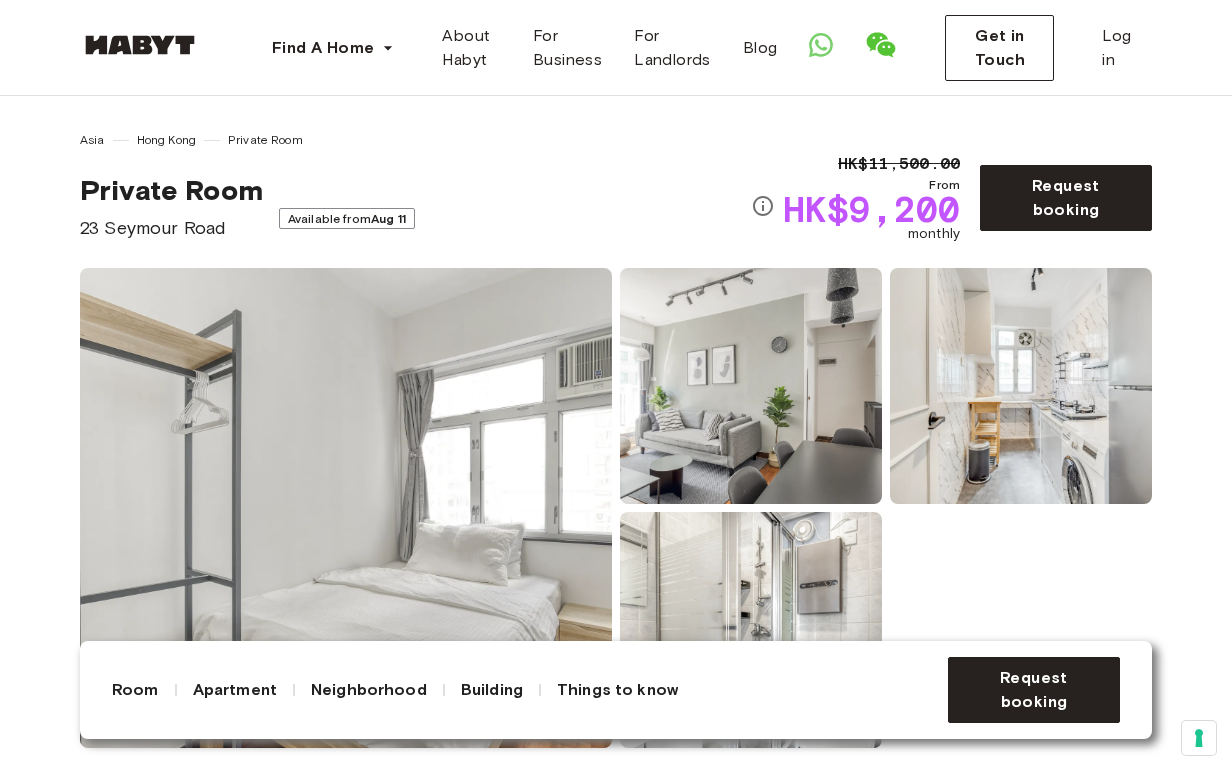 click at bounding box center (346, 508) 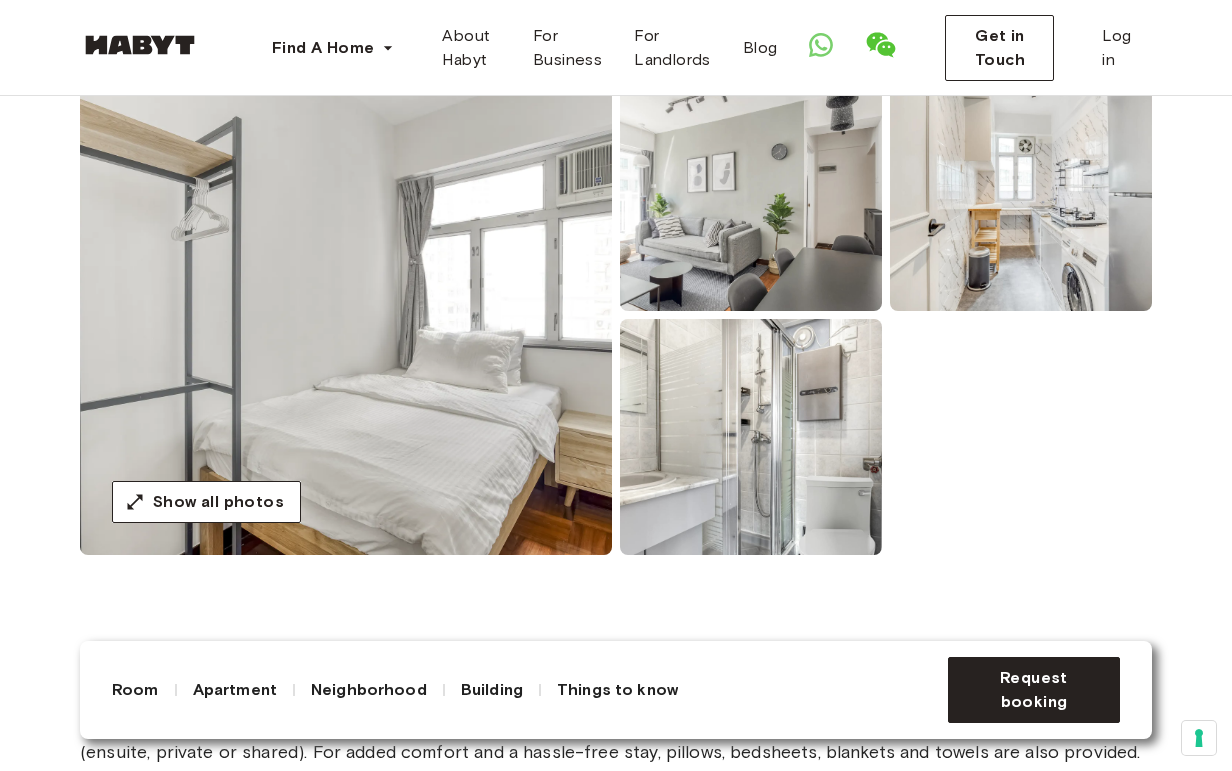 scroll, scrollTop: 198, scrollLeft: 0, axis: vertical 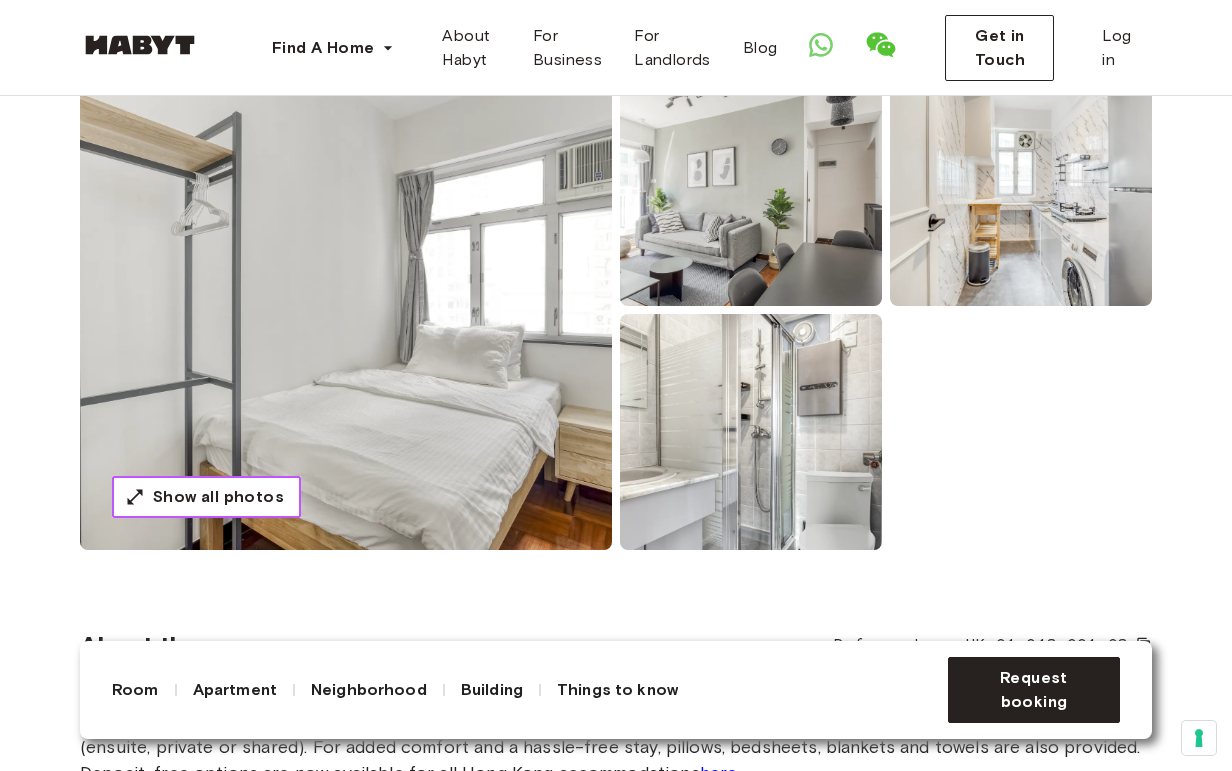 click on "Show all photos" at bounding box center (218, 497) 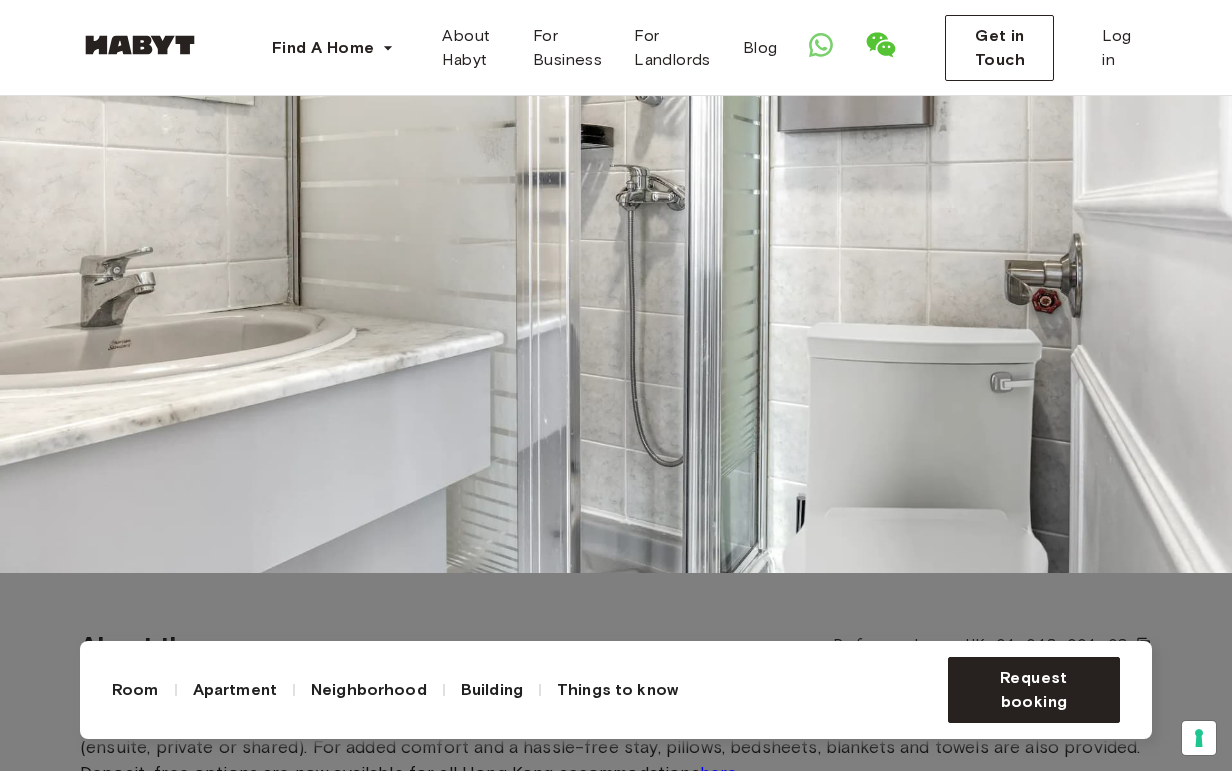 click at bounding box center [616, 187] 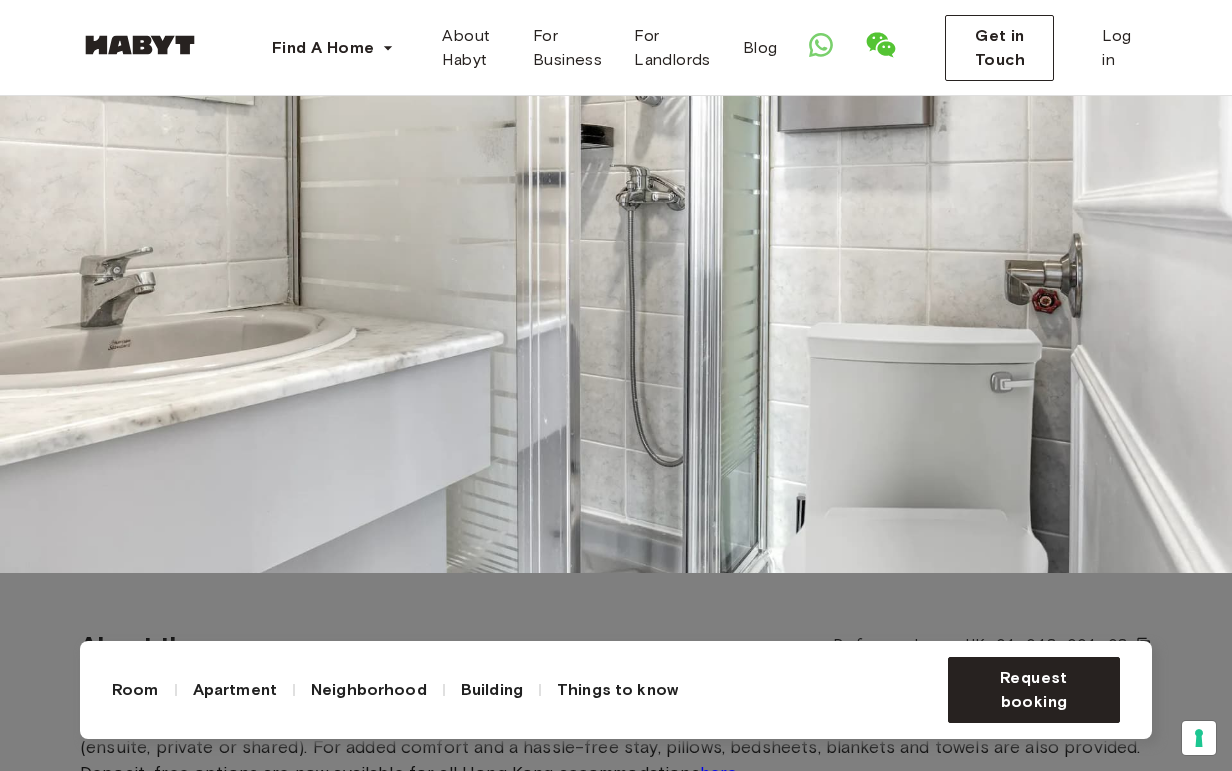click at bounding box center (616, 187) 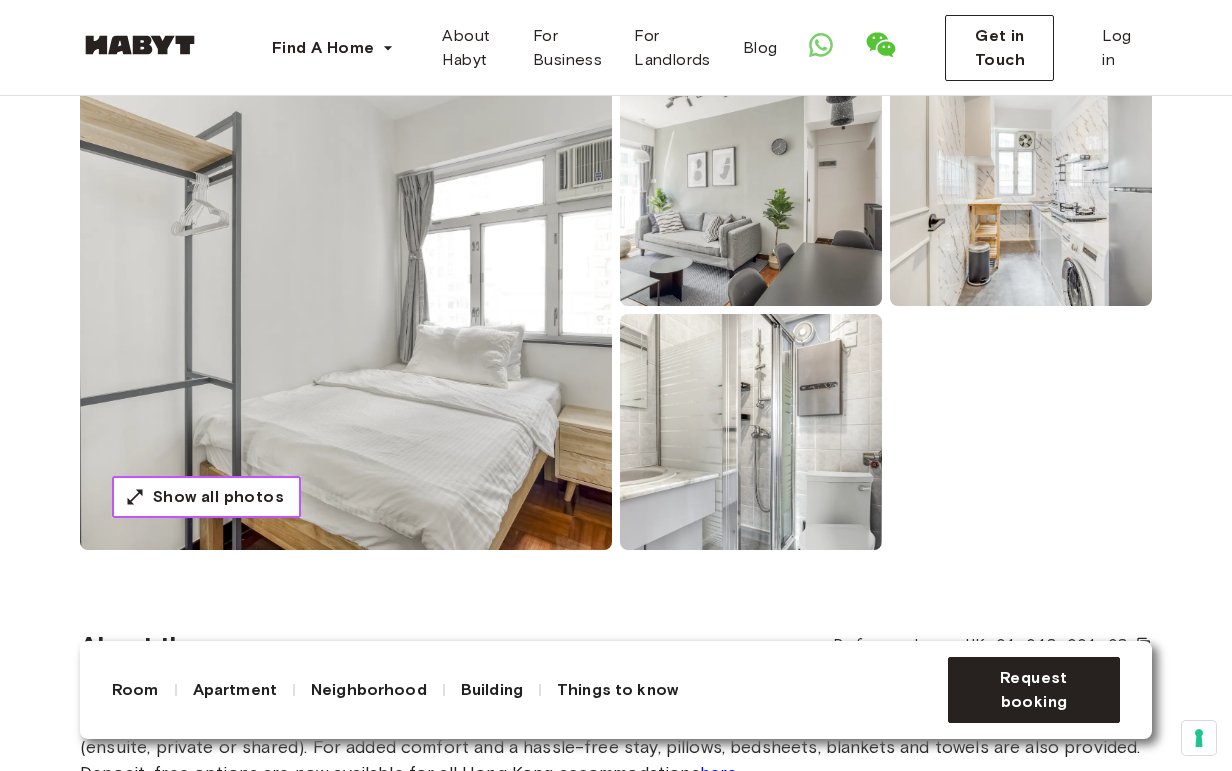 scroll, scrollTop: 0, scrollLeft: 0, axis: both 